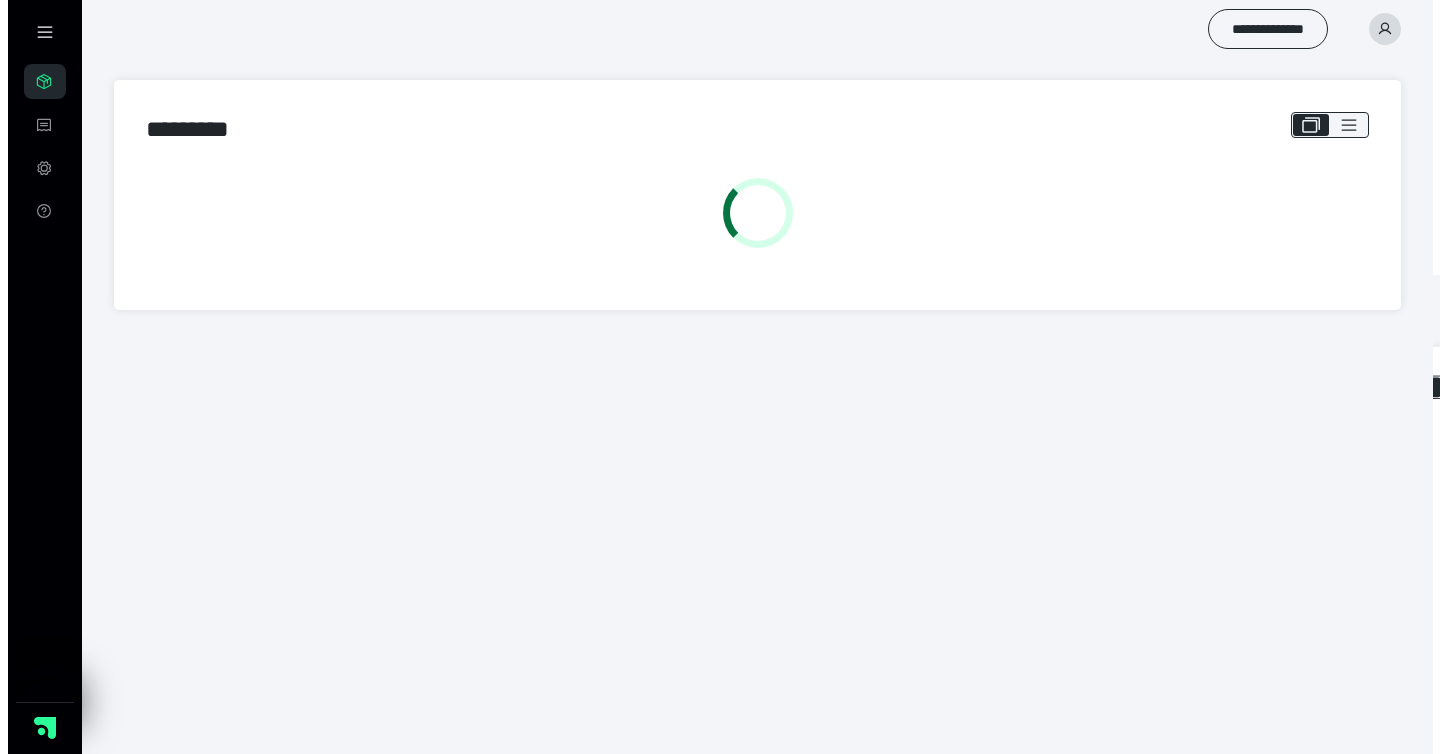 scroll, scrollTop: 0, scrollLeft: 0, axis: both 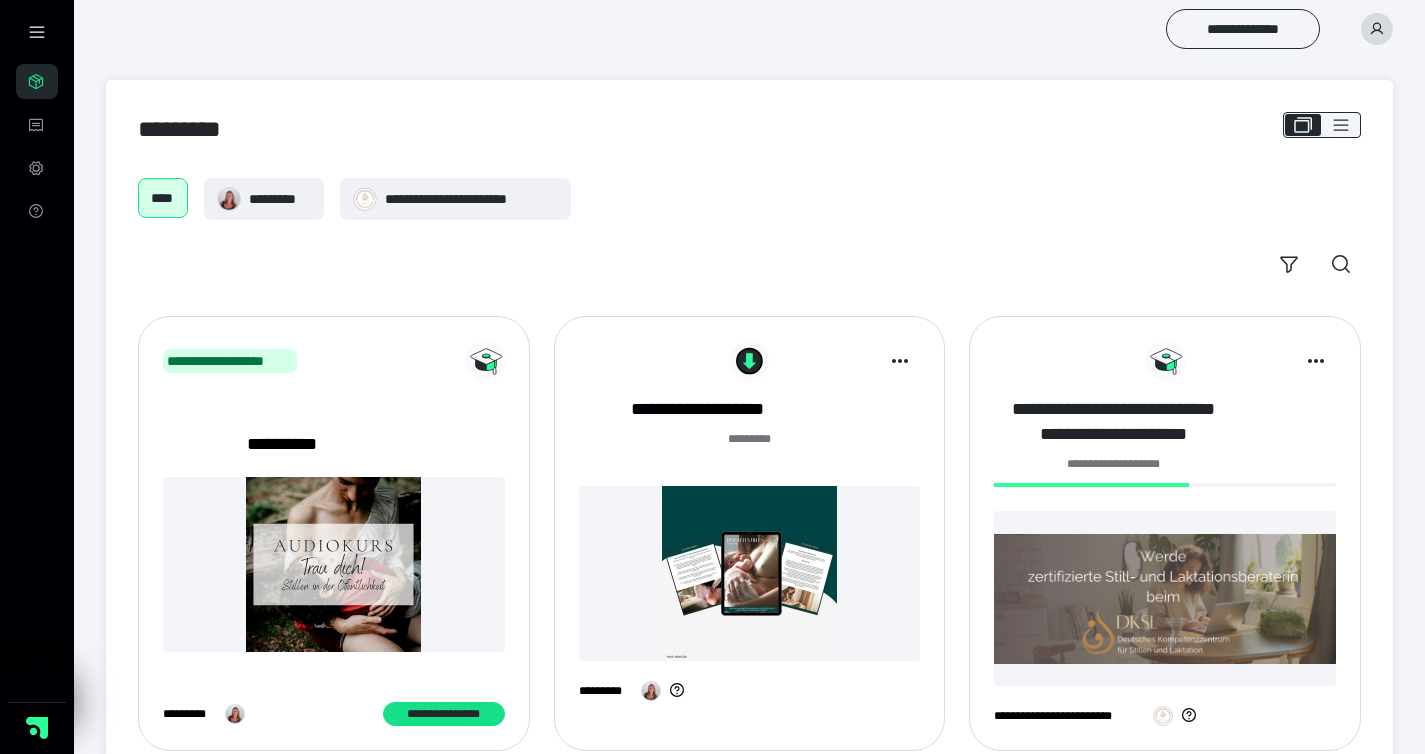 click on "**********" at bounding box center (1113, 422) 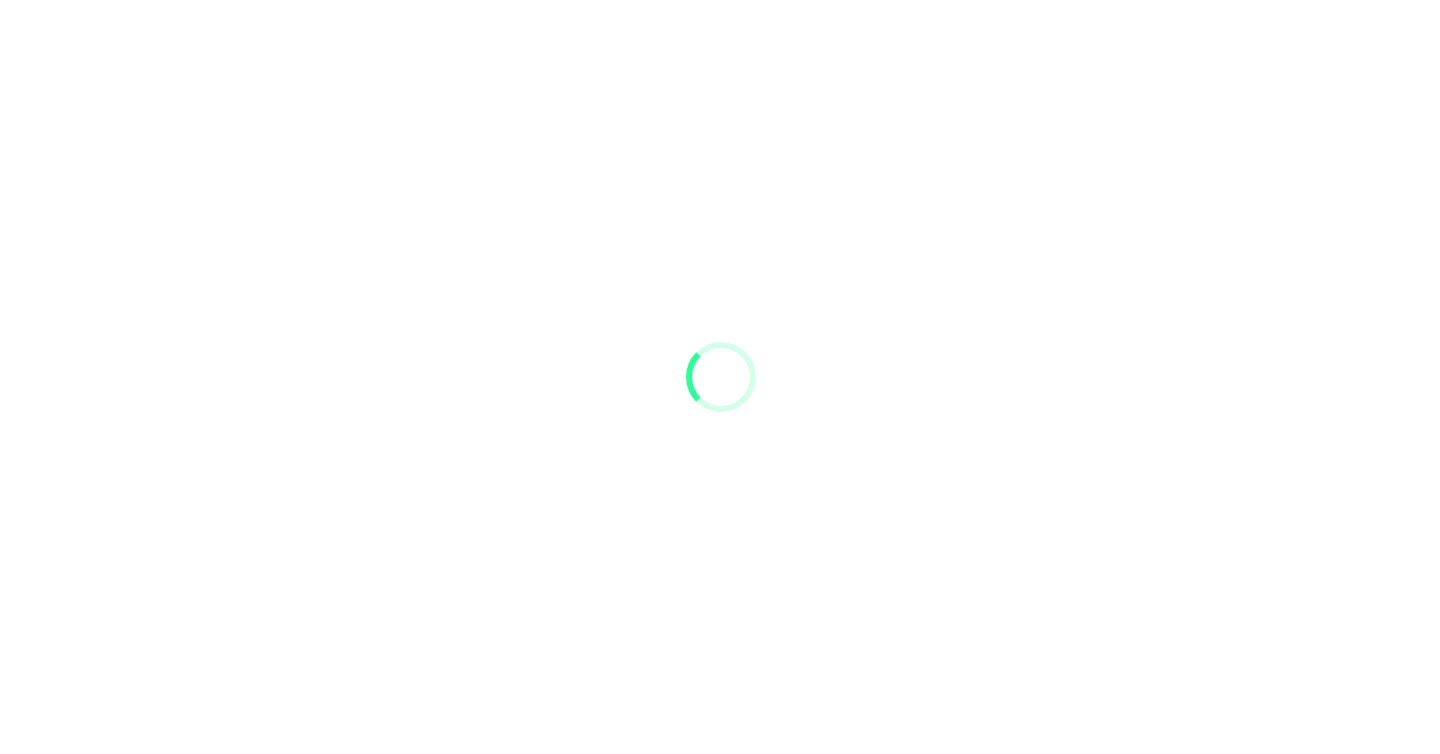scroll, scrollTop: 0, scrollLeft: 0, axis: both 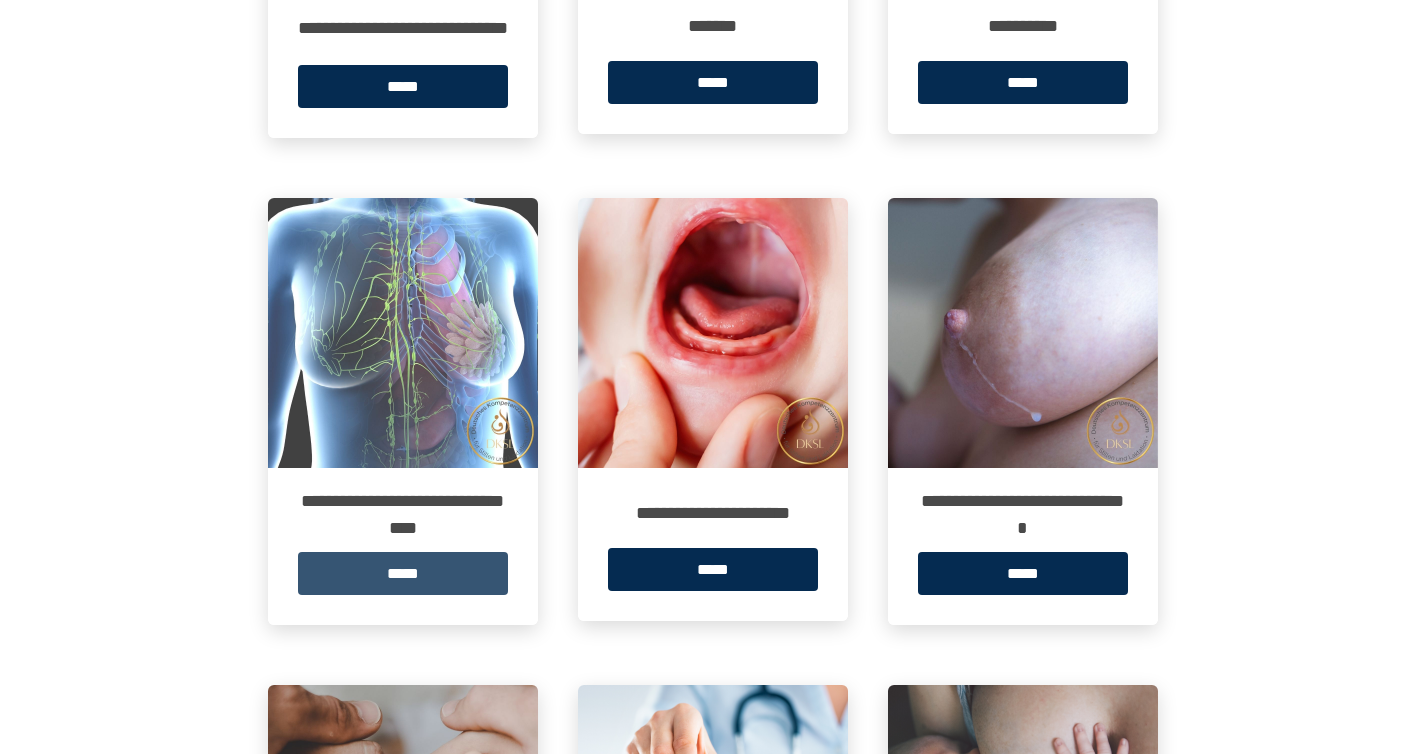 click on "*****" at bounding box center (403, 573) 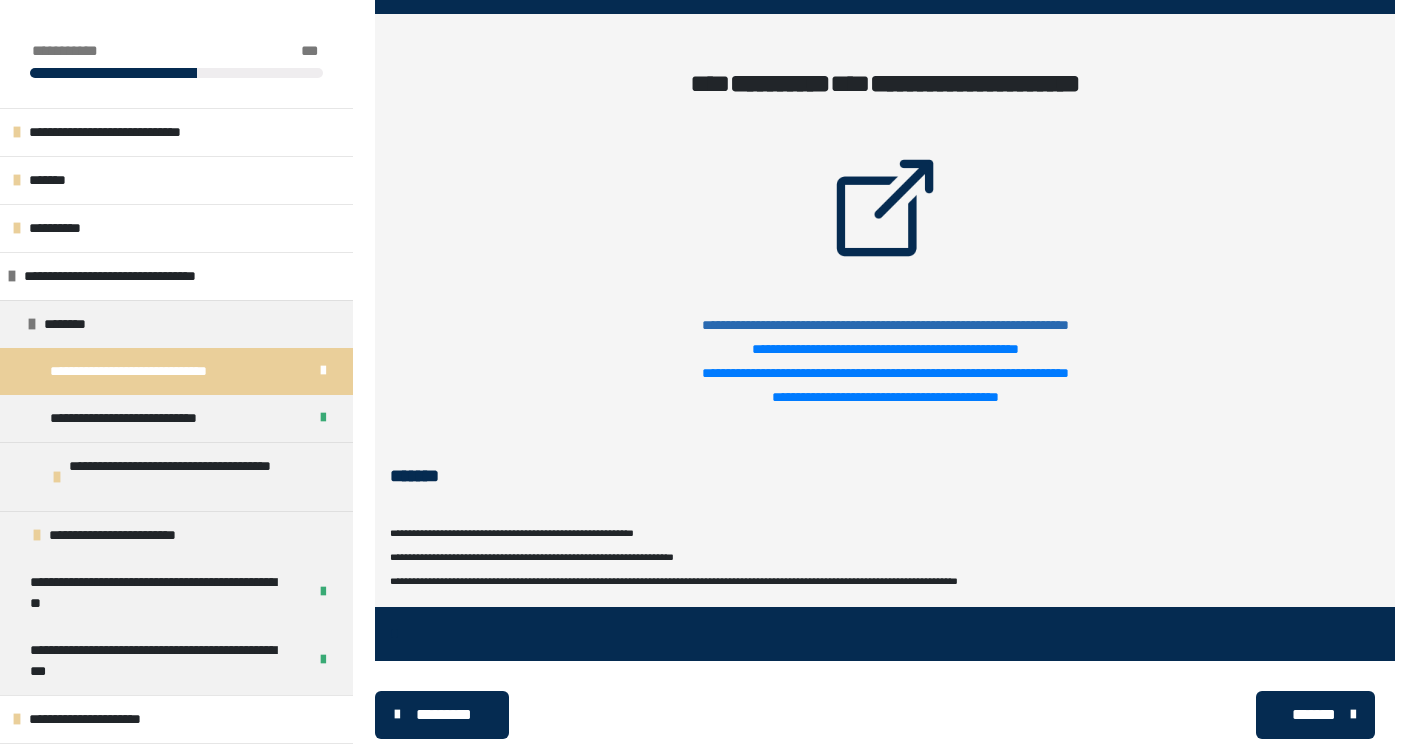 scroll, scrollTop: 6868, scrollLeft: 0, axis: vertical 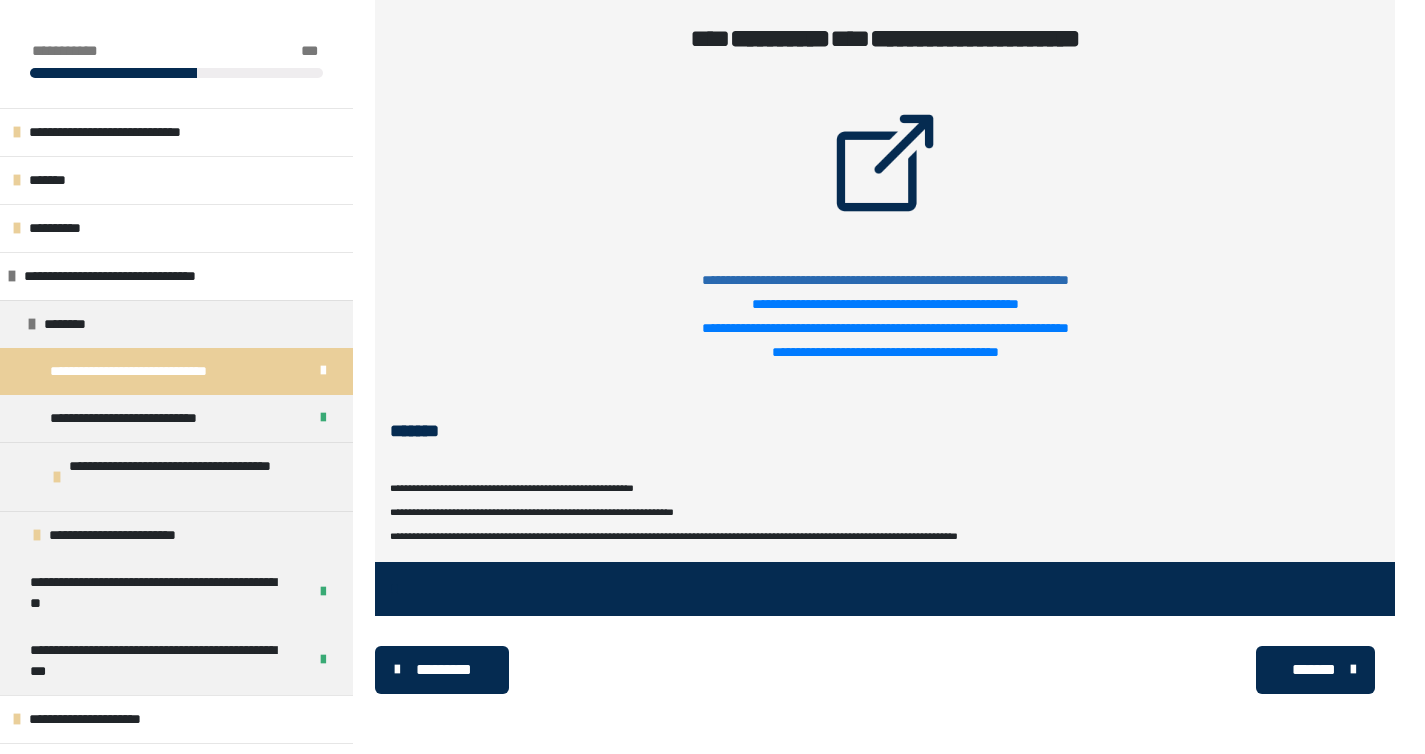 click on "*******" at bounding box center (1313, 670) 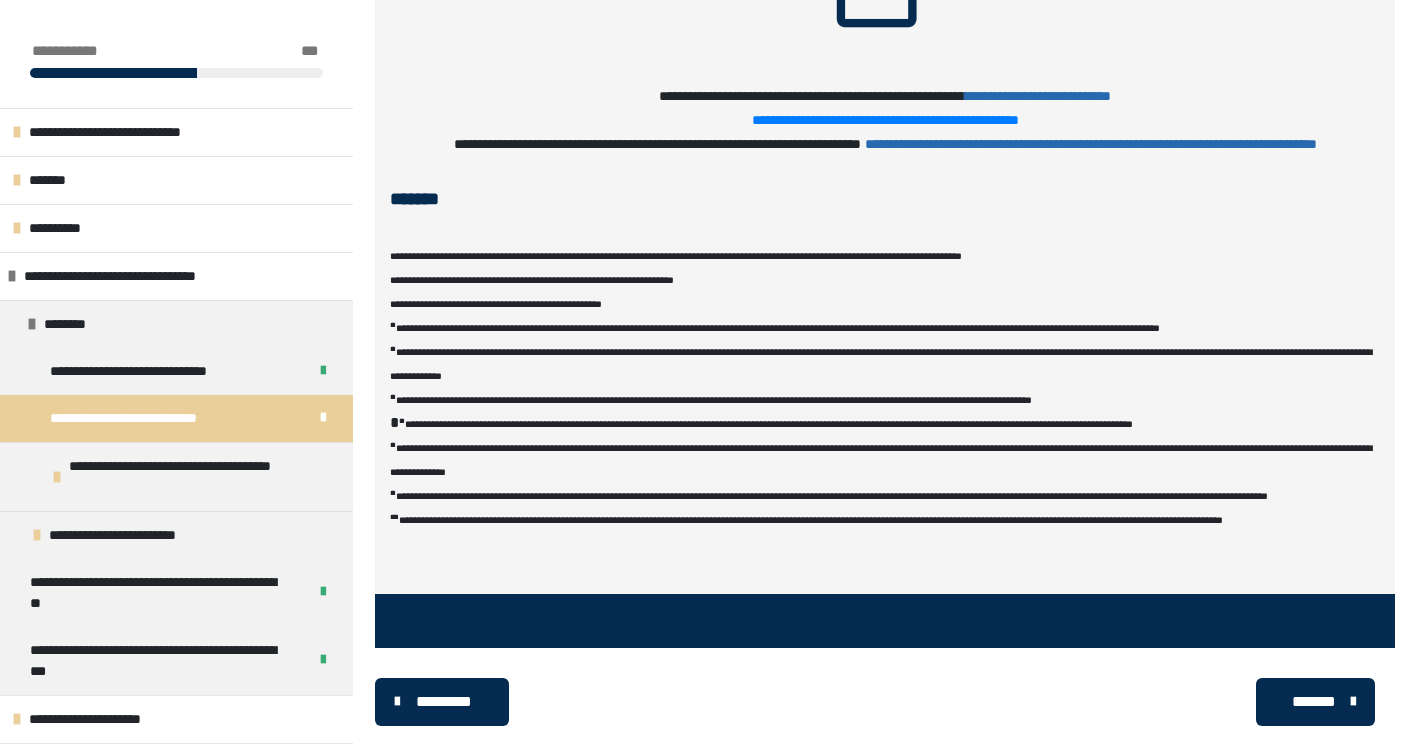 scroll, scrollTop: 4765, scrollLeft: 0, axis: vertical 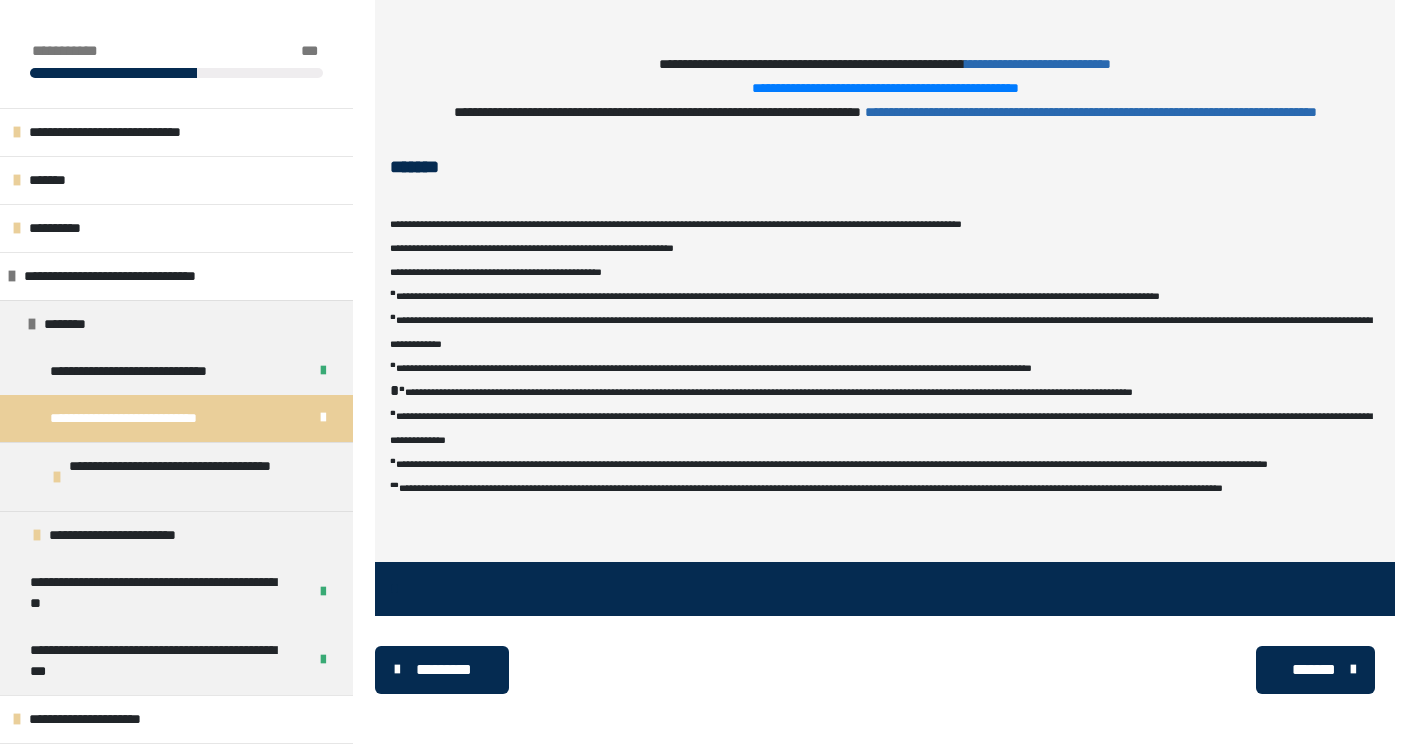 click on "*********" at bounding box center [442, 670] 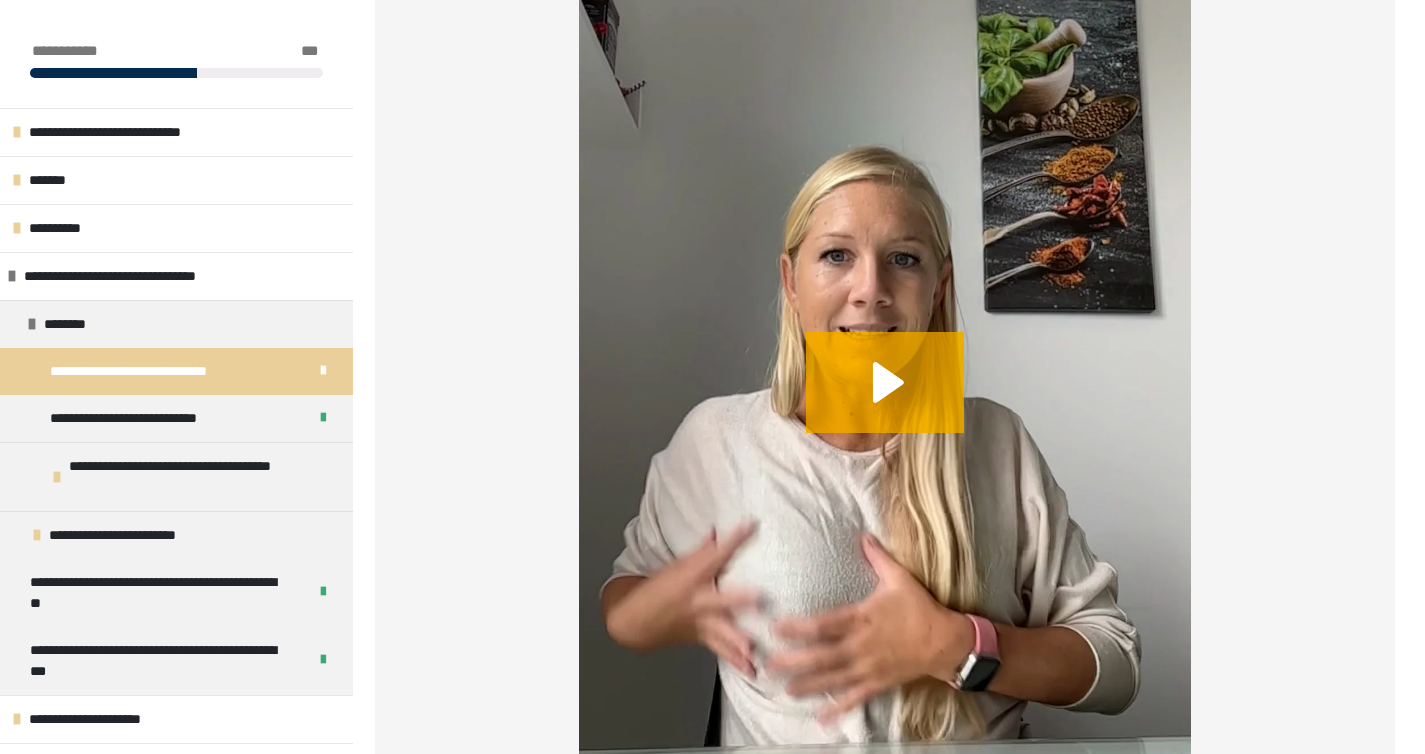 scroll, scrollTop: 5501, scrollLeft: 0, axis: vertical 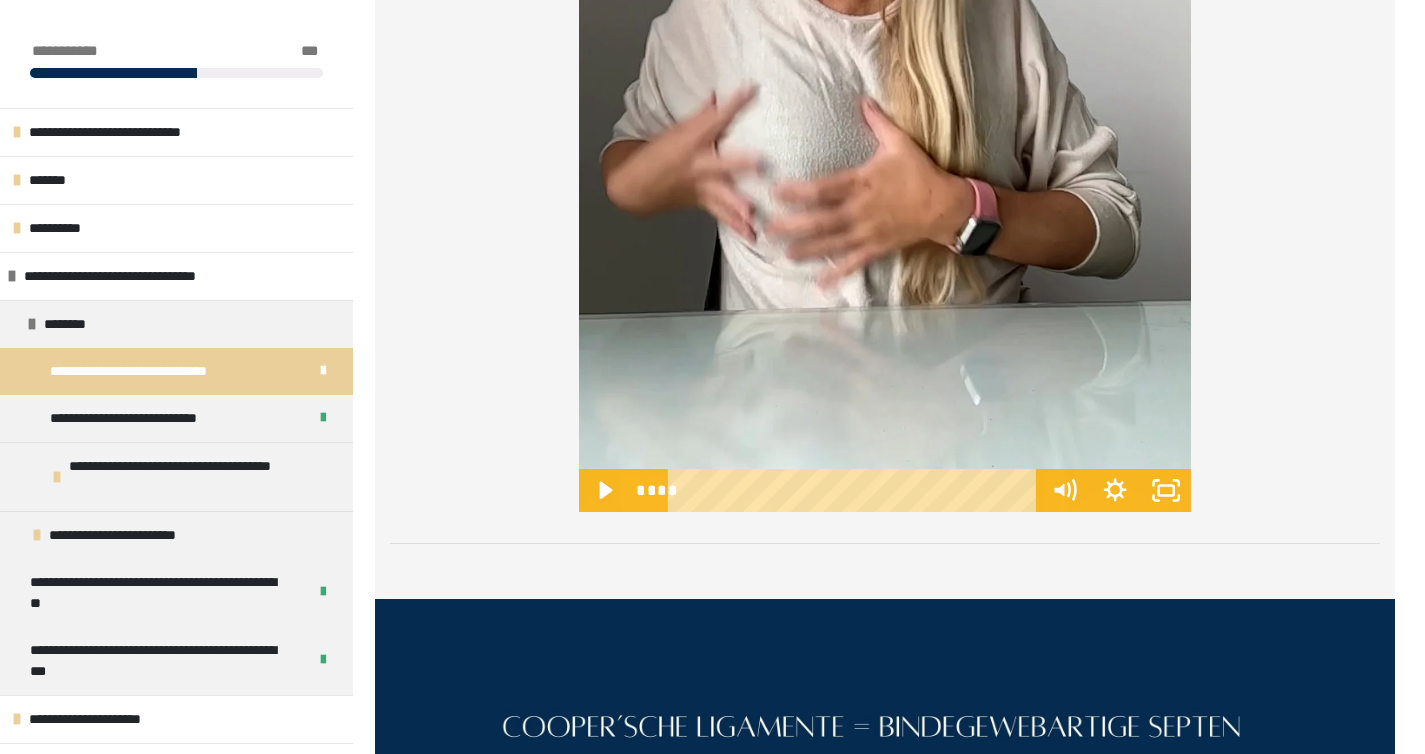 click 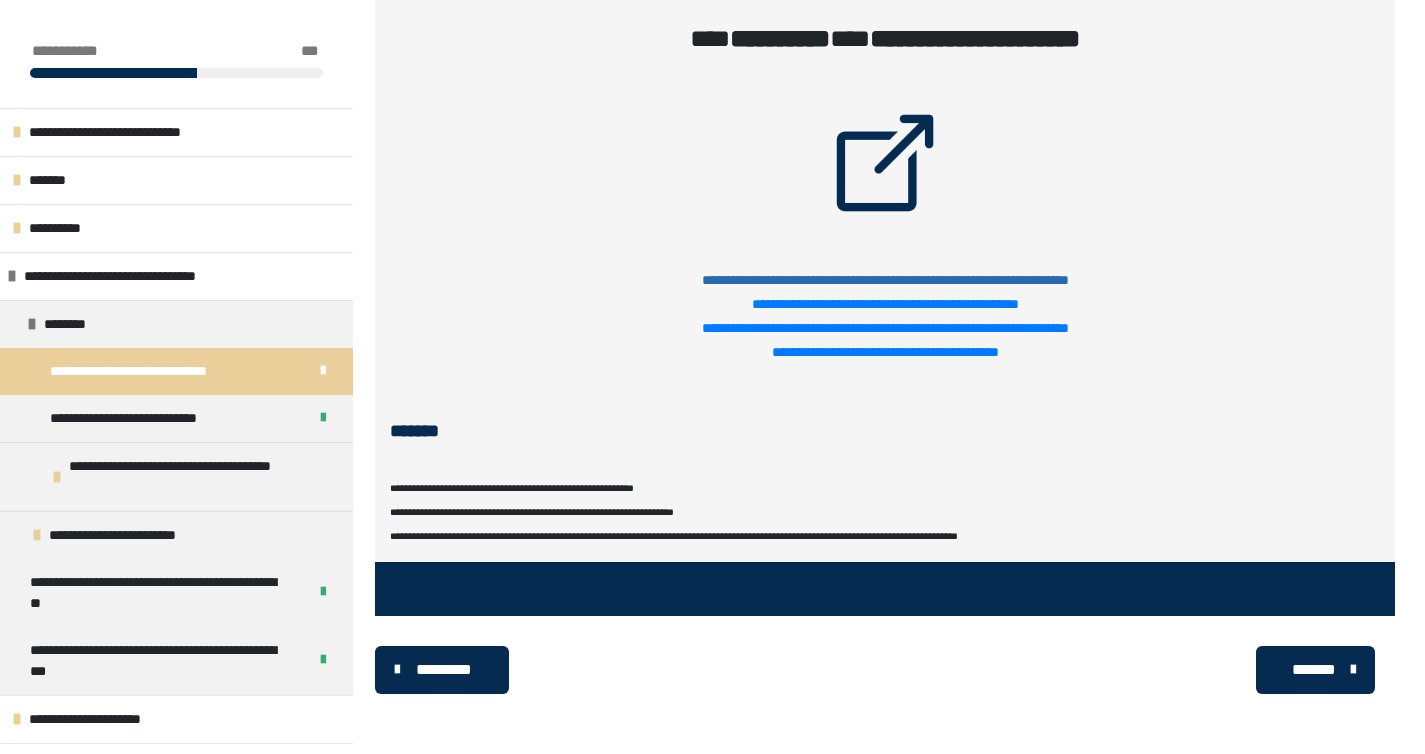 scroll, scrollTop: 6868, scrollLeft: 0, axis: vertical 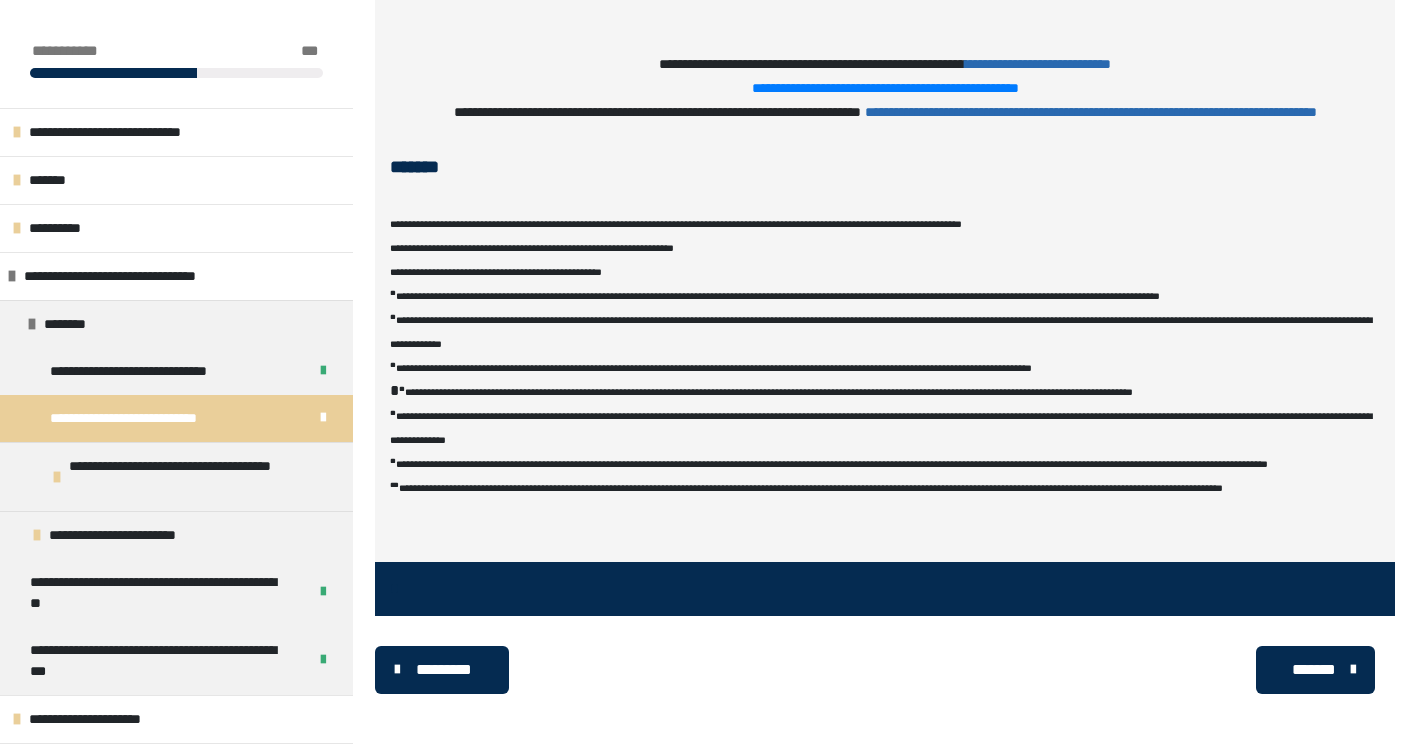 click on "*******" at bounding box center (1313, 670) 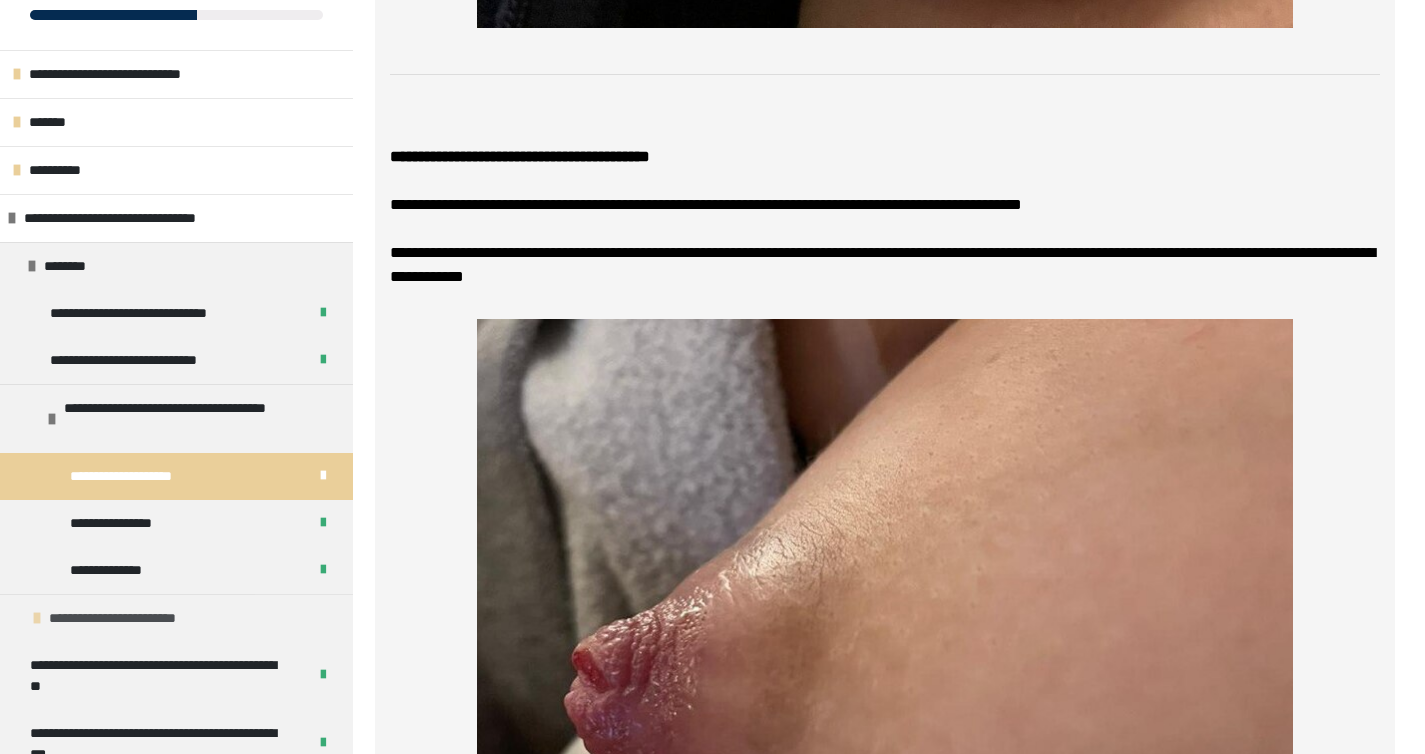 scroll, scrollTop: 67, scrollLeft: 0, axis: vertical 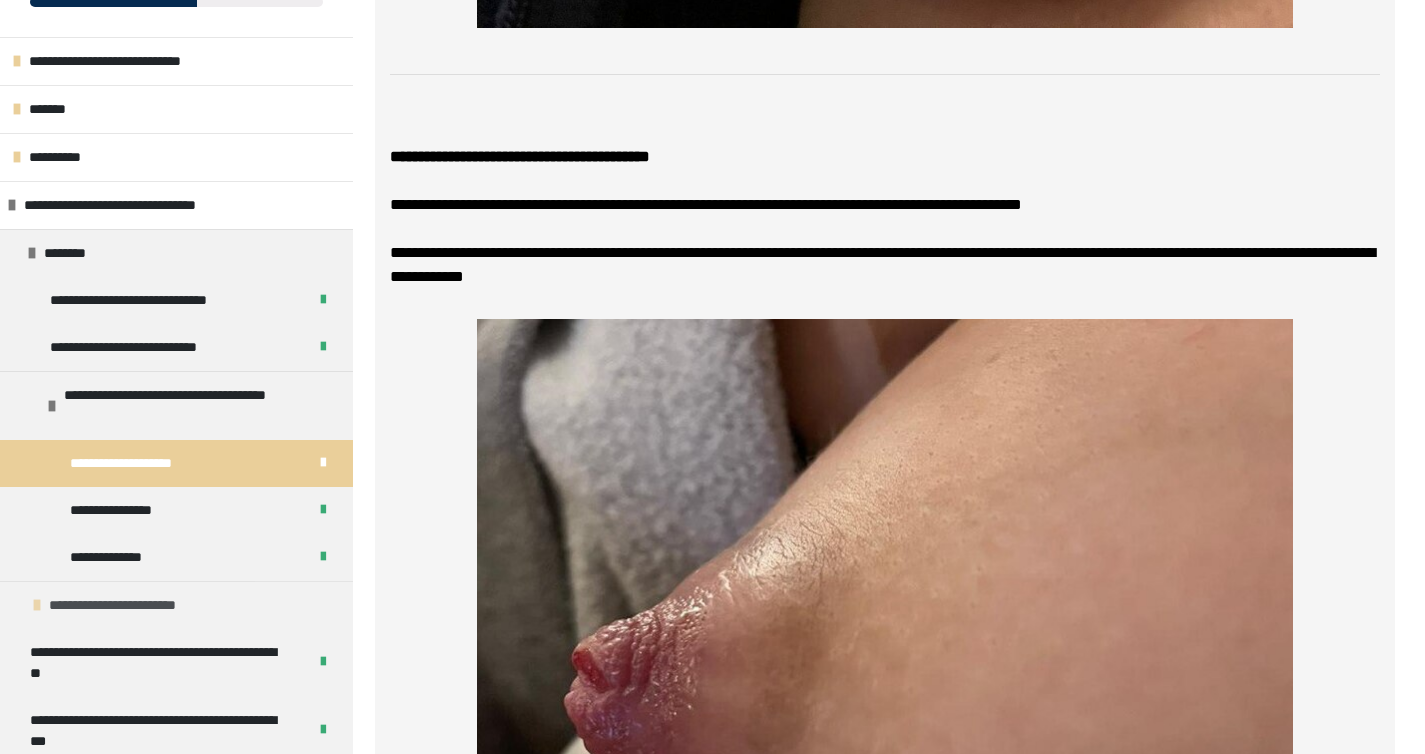 click on "**********" at bounding box center [130, 605] 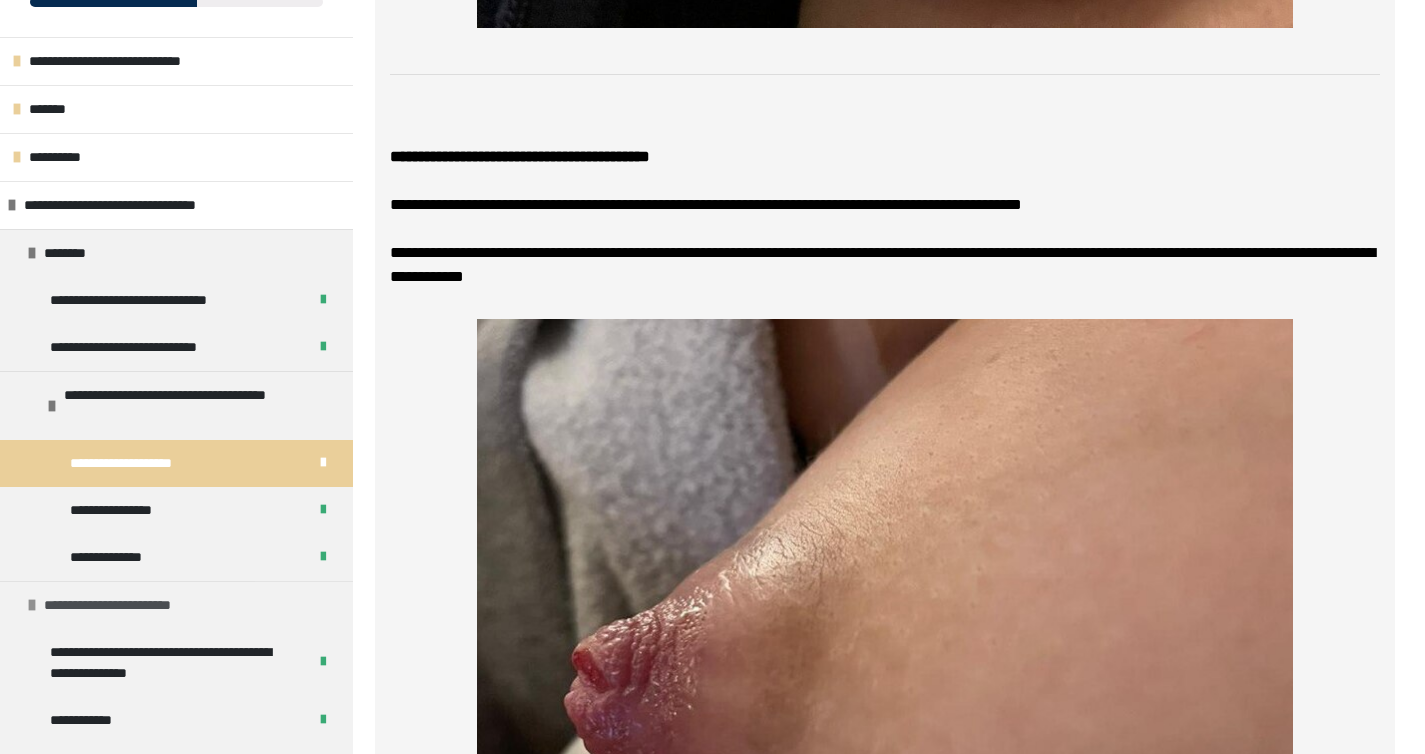 click on "**********" at bounding box center (125, 605) 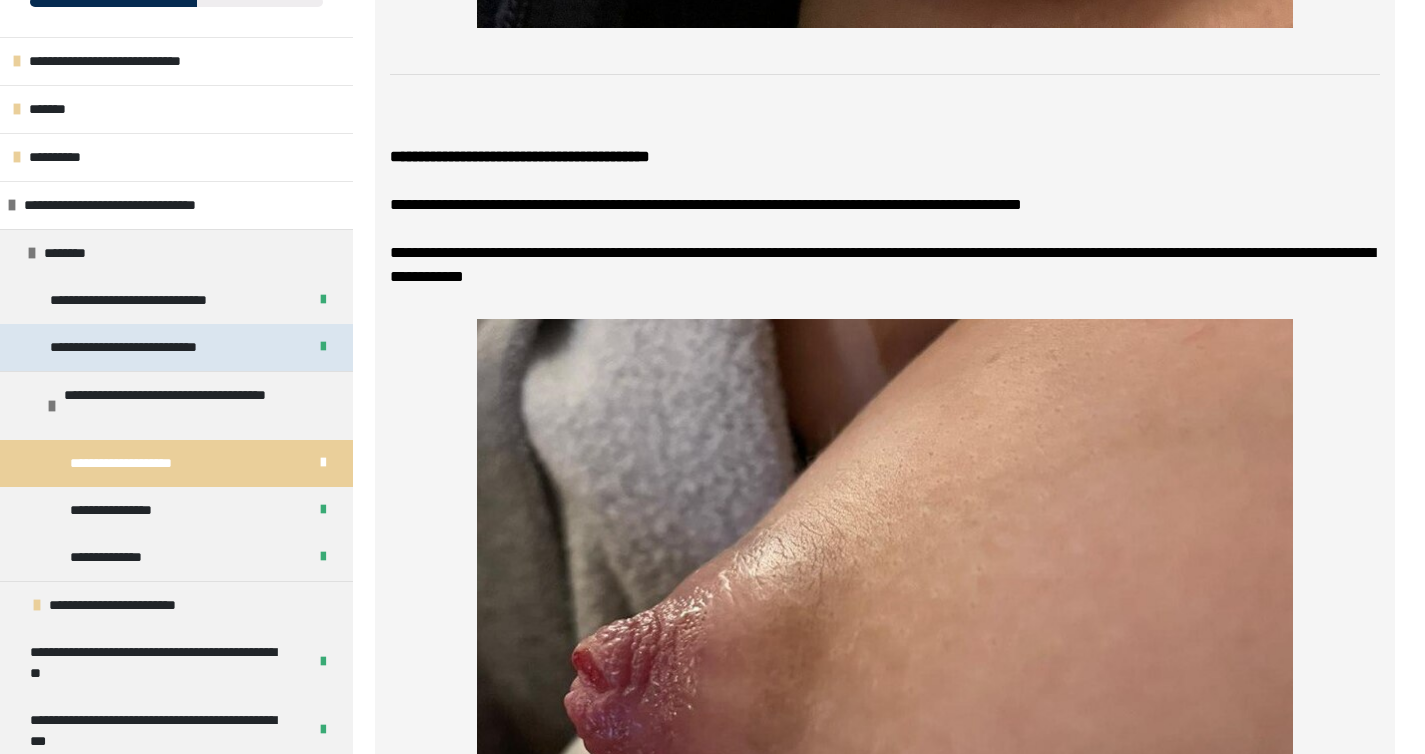 click on "**********" at bounding box center (157, 347) 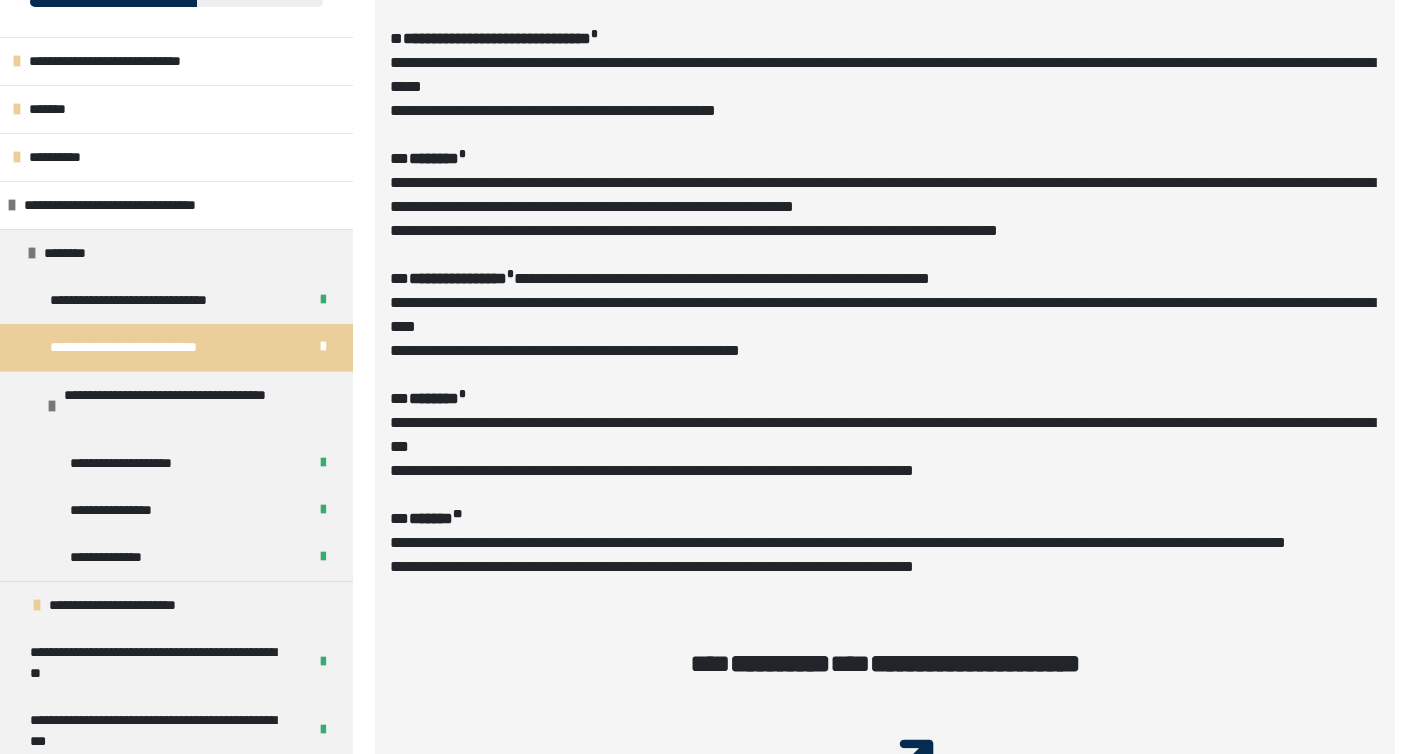 scroll, scrollTop: 3633, scrollLeft: 0, axis: vertical 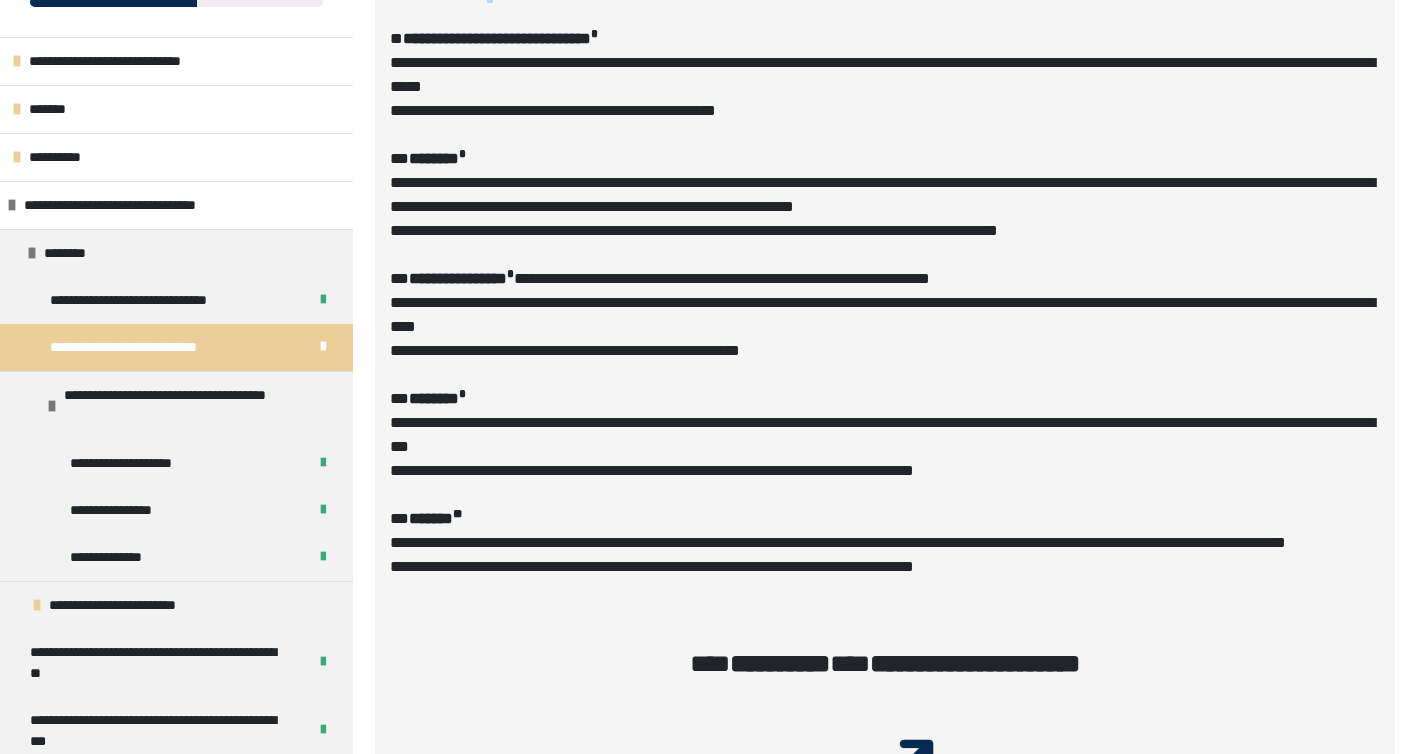 click on "**********" at bounding box center [882, 122] 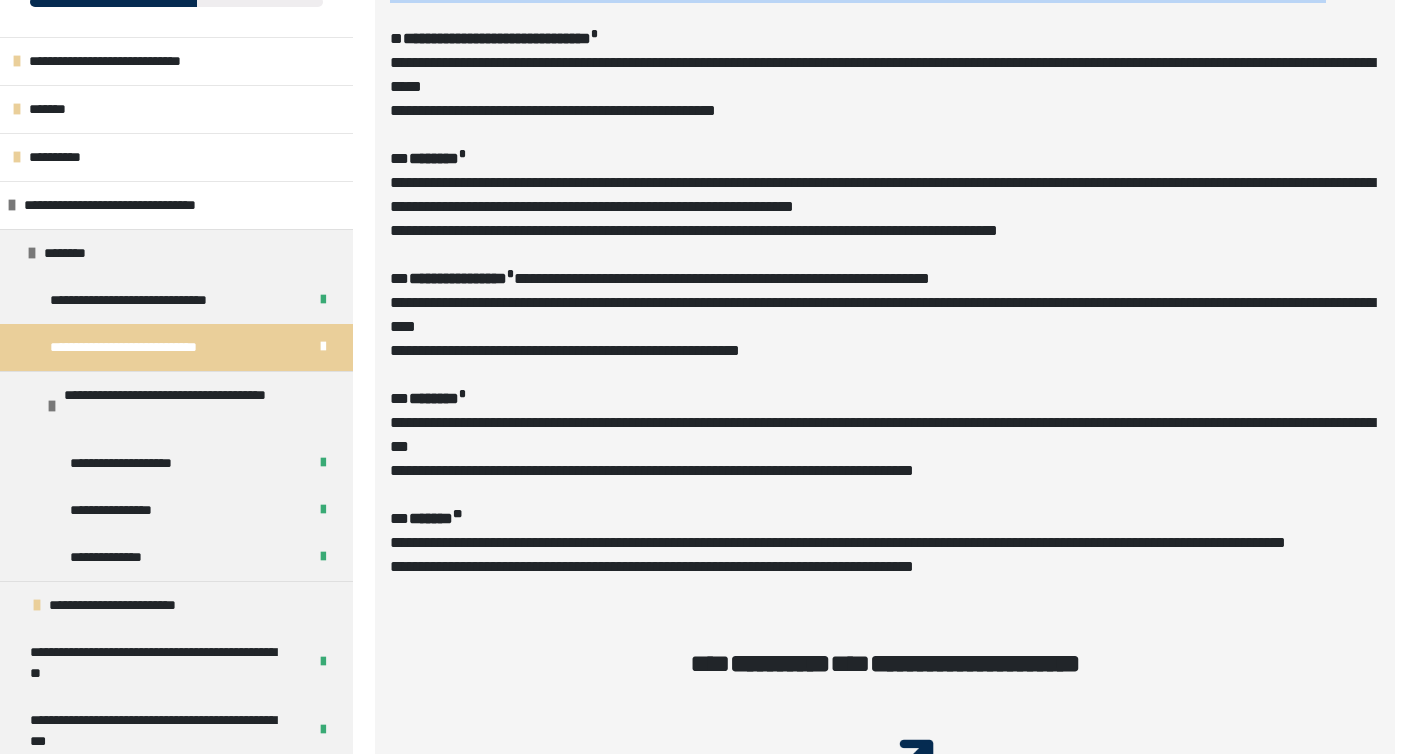 click on "**********" at bounding box center (882, 122) 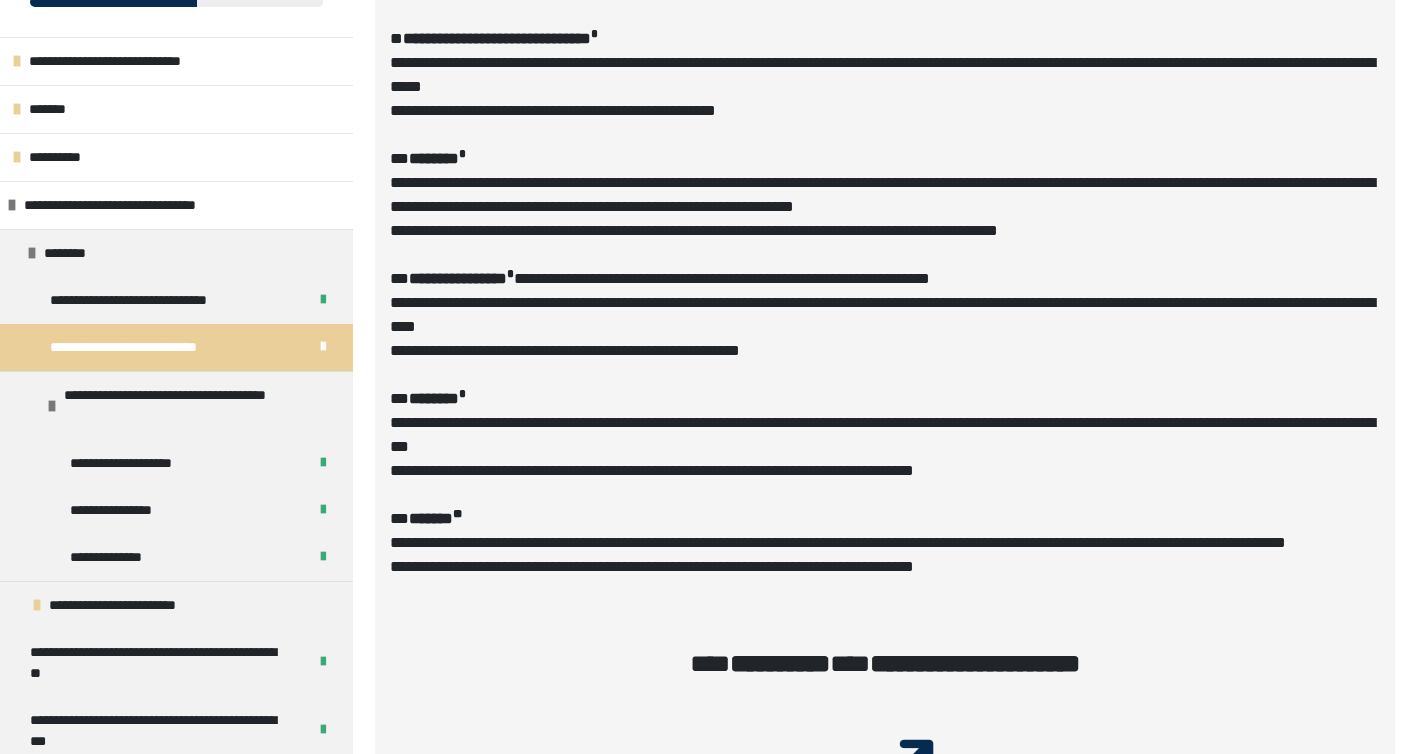 click on "**********" at bounding box center (882, 122) 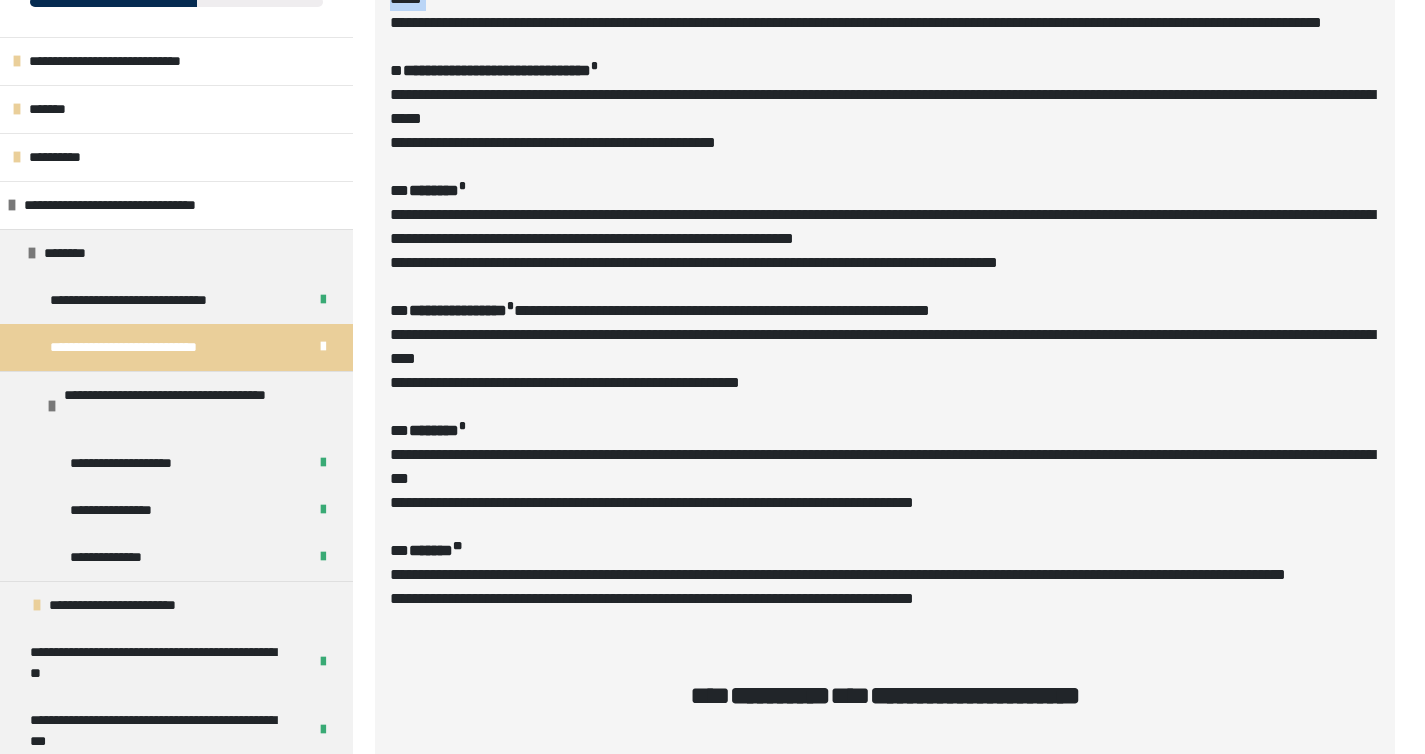 scroll, scrollTop: 3329, scrollLeft: 0, axis: vertical 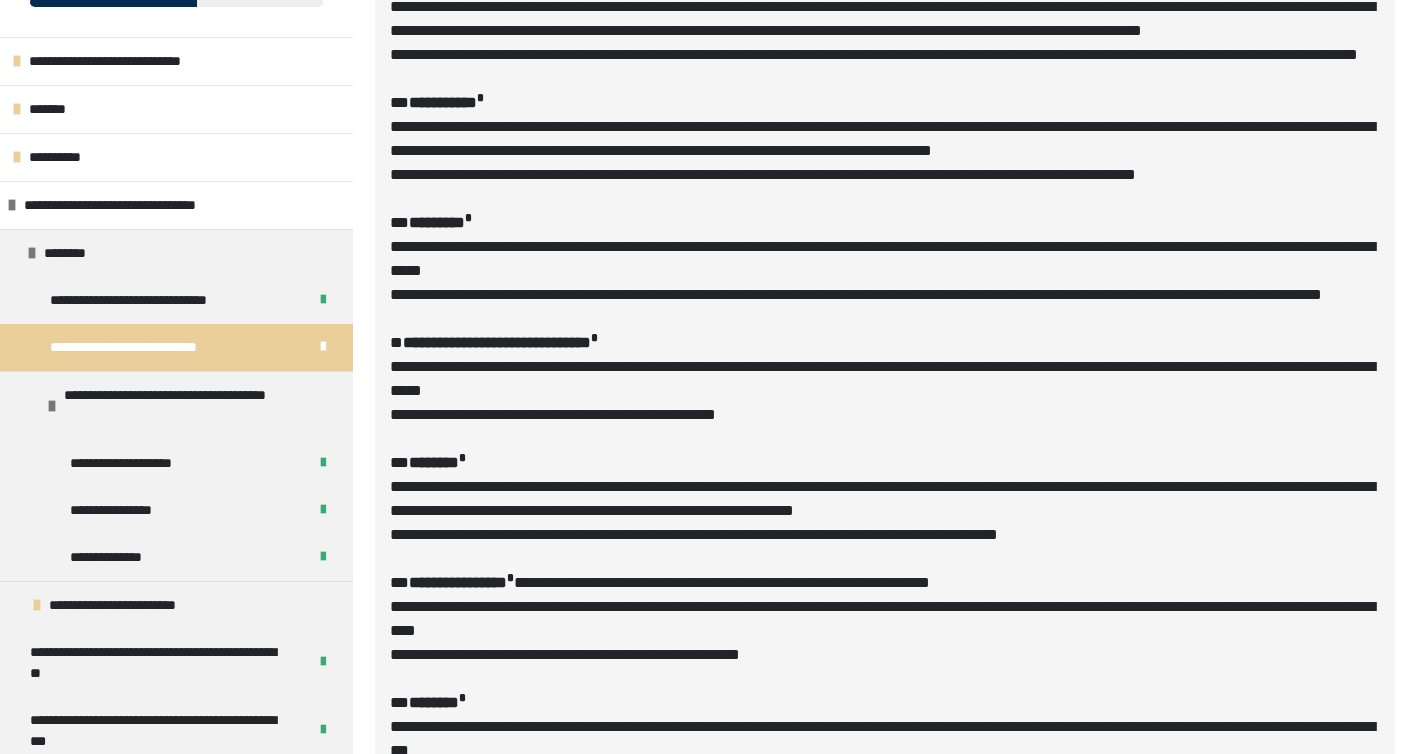 click on "*********" at bounding box center (437, -18) 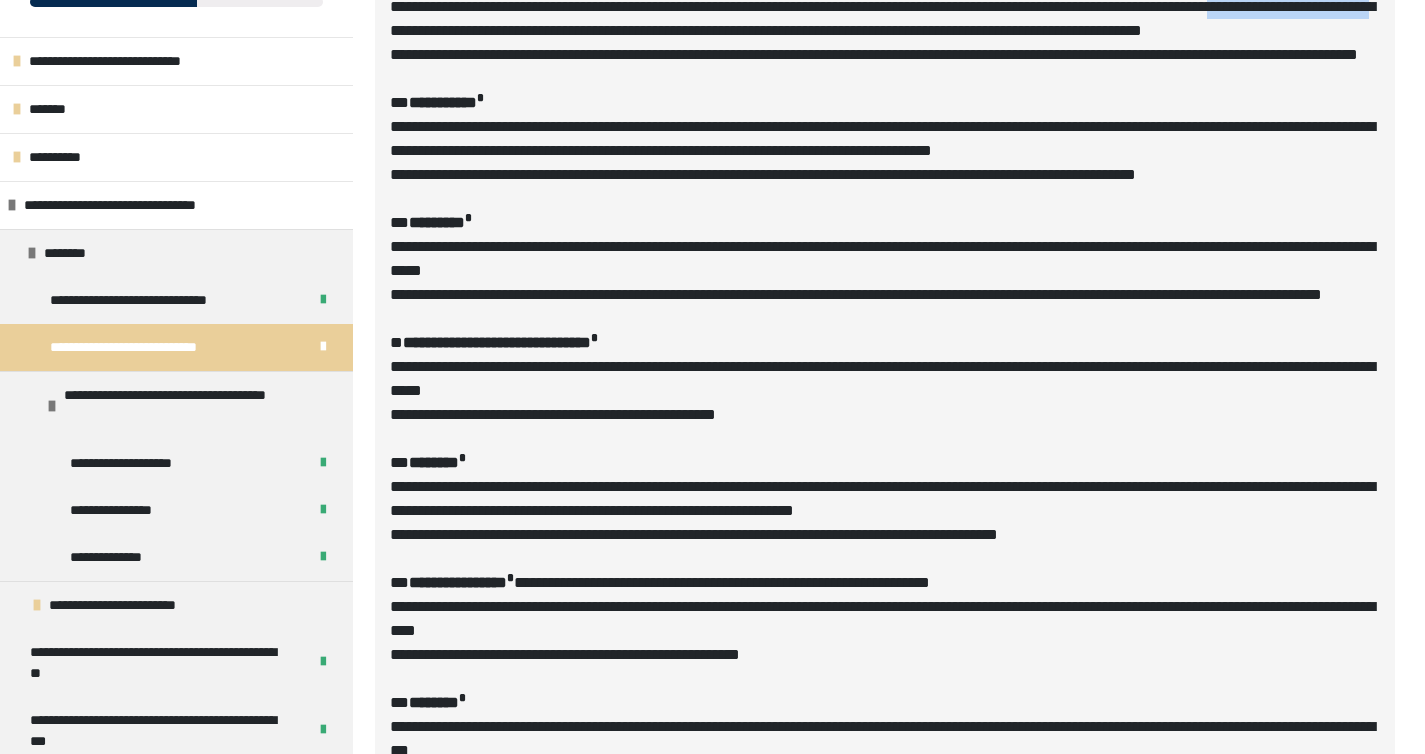 drag, startPoint x: 524, startPoint y: 203, endPoint x: 736, endPoint y: 201, distance: 212.00943 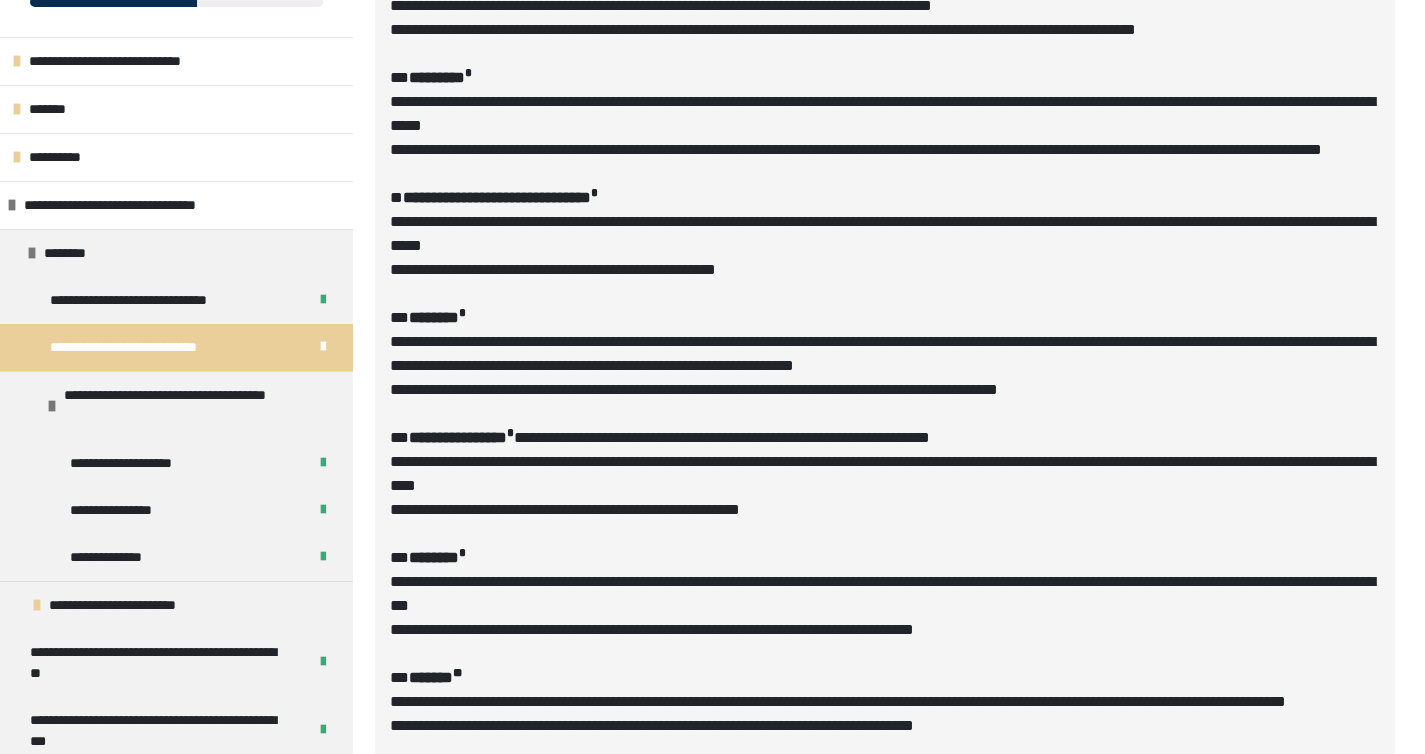 scroll, scrollTop: 3473, scrollLeft: 0, axis: vertical 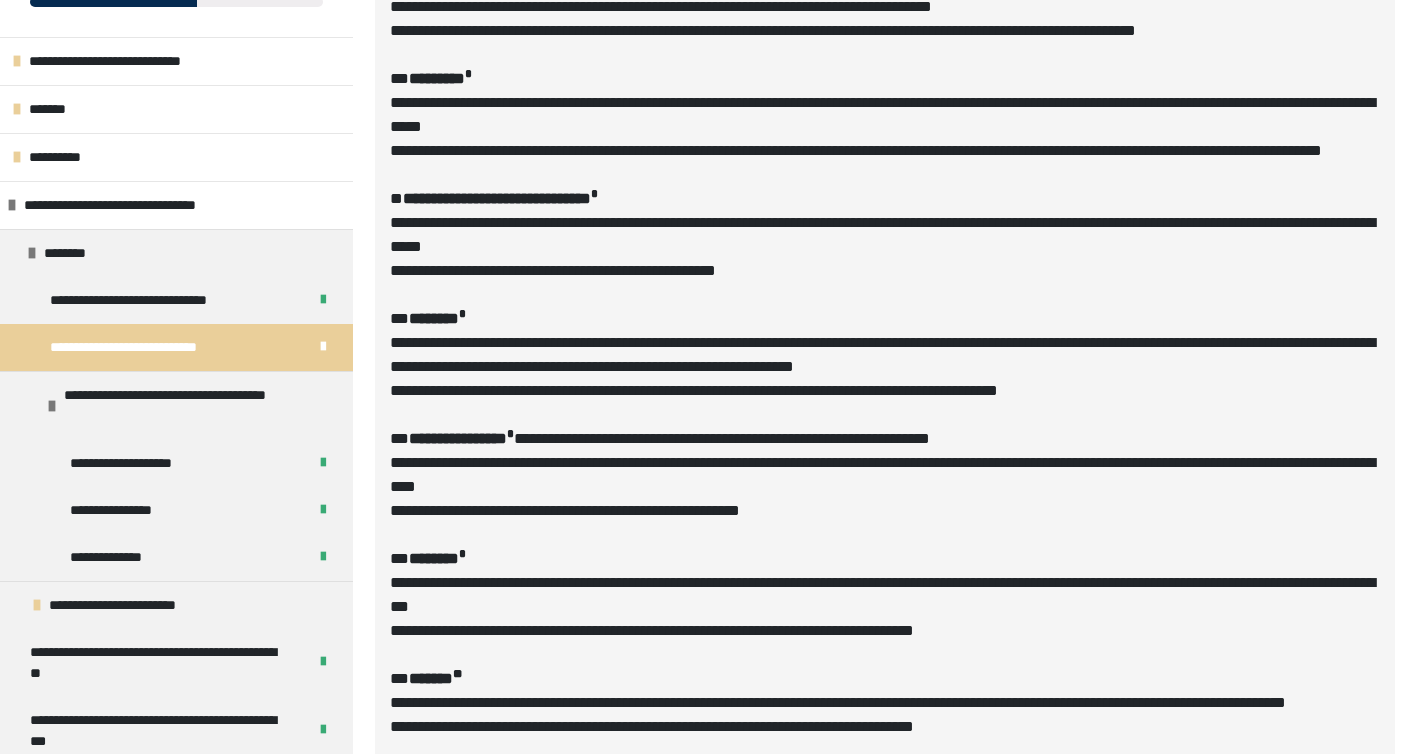 click on "**********" at bounding box center [882, 282] 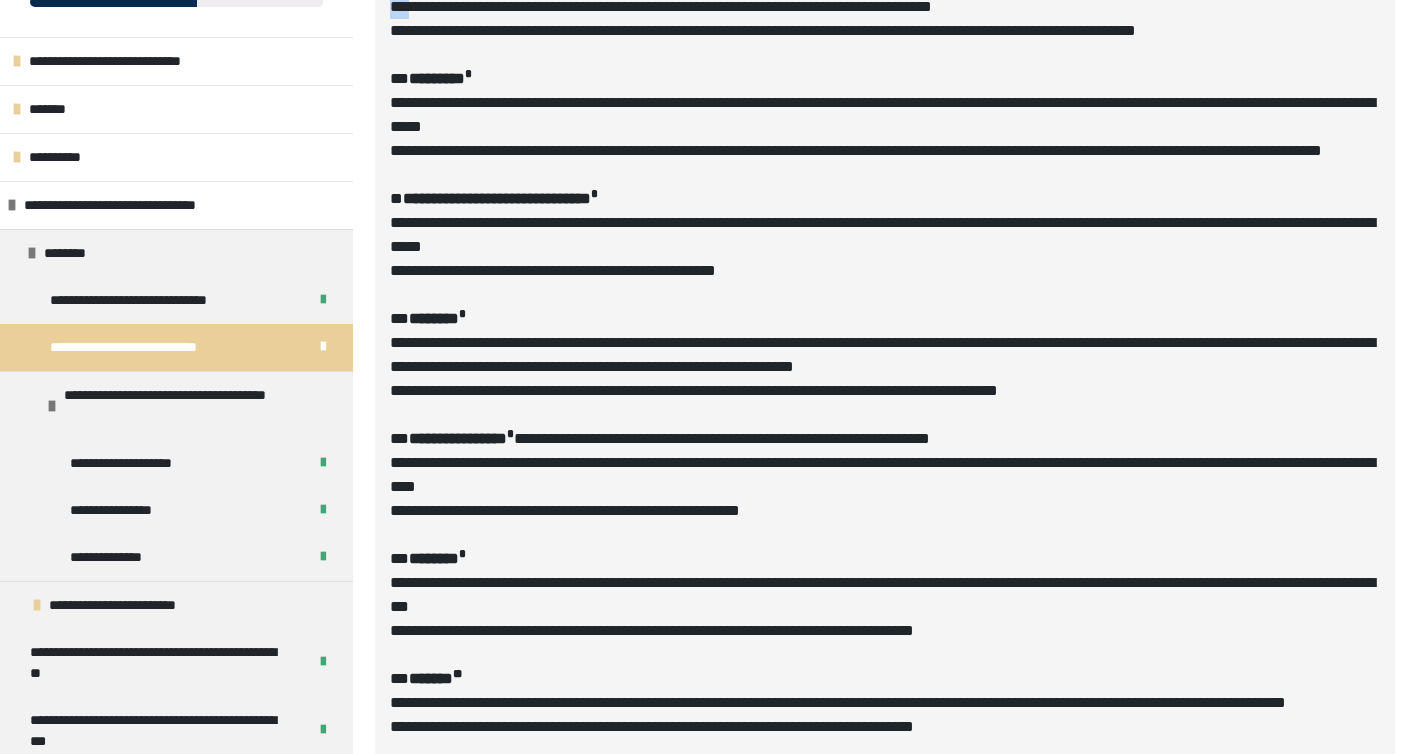 click on "**********" at bounding box center [882, 282] 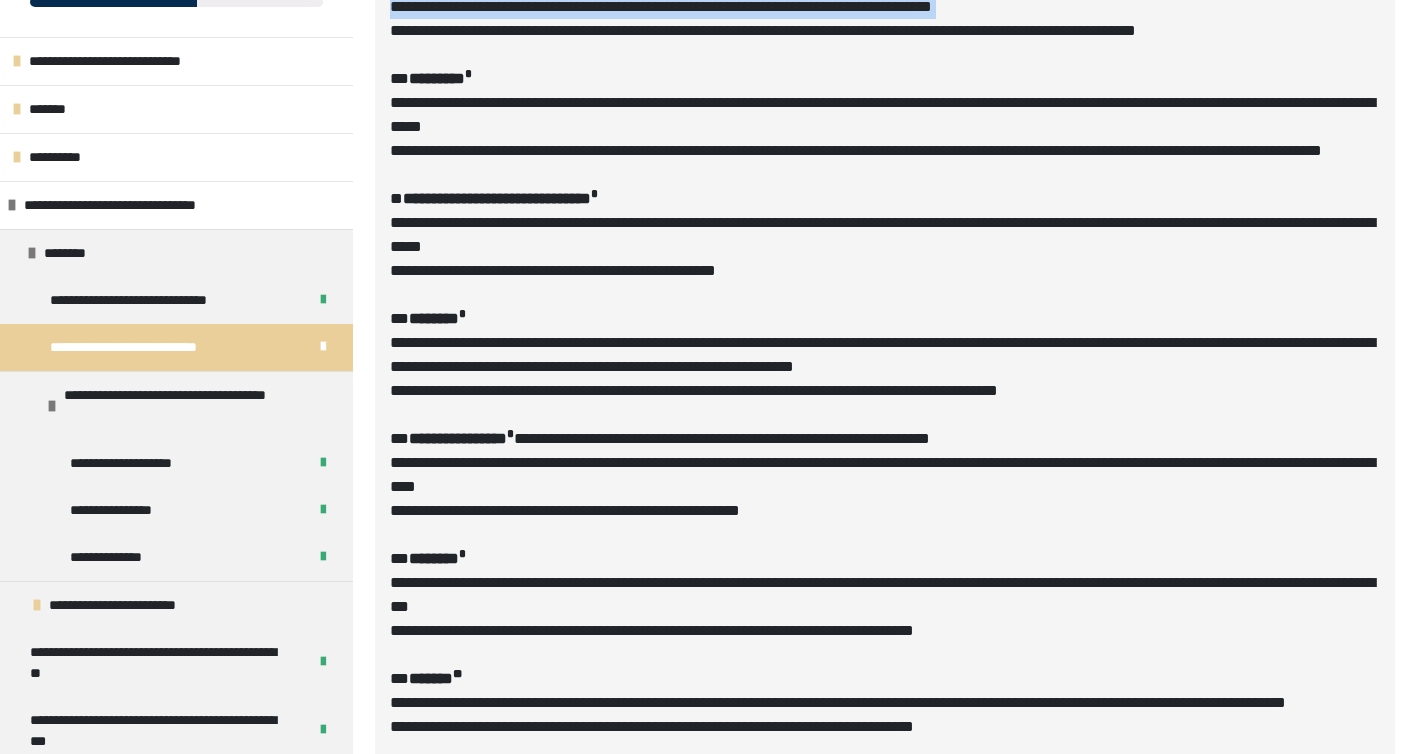 click on "**********" at bounding box center (882, 282) 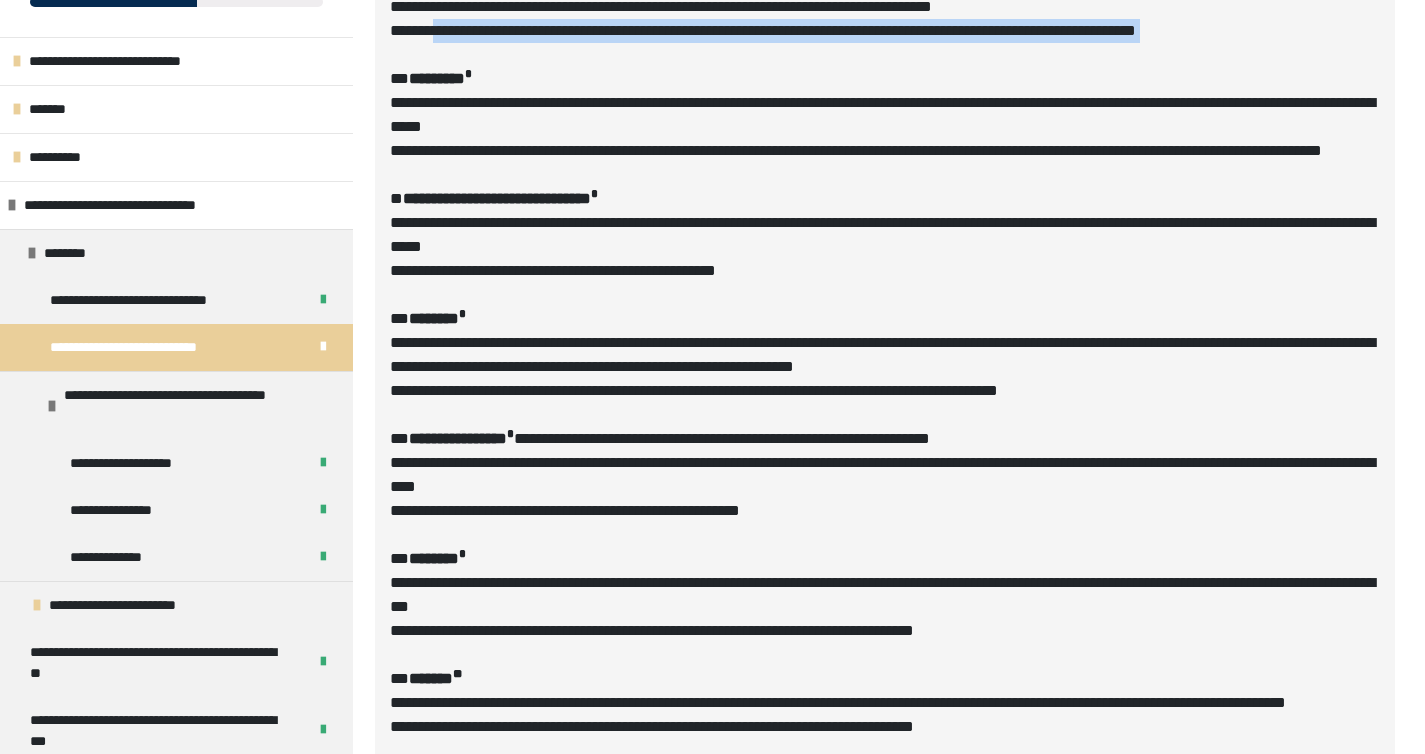 drag, startPoint x: 457, startPoint y: 254, endPoint x: 1437, endPoint y: 262, distance: 980.03265 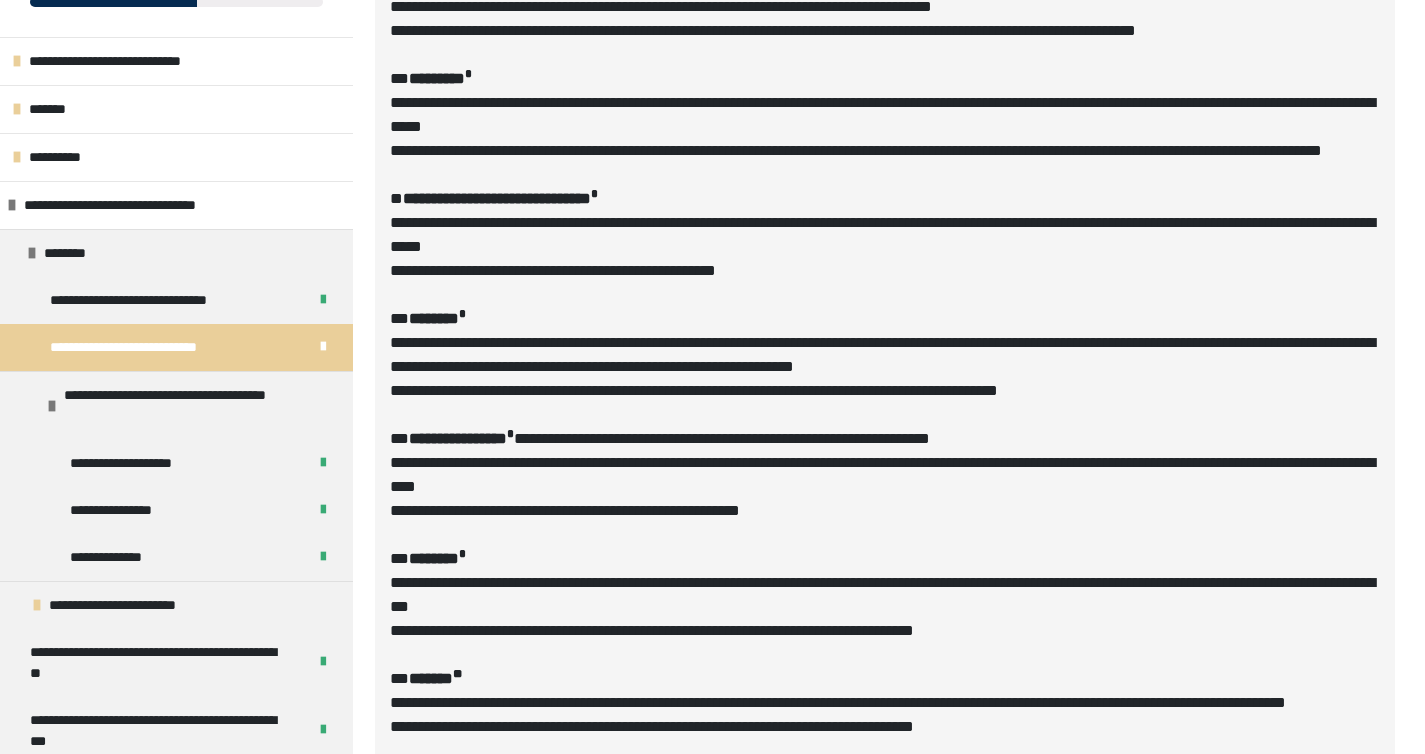 click on "**********" at bounding box center [882, 282] 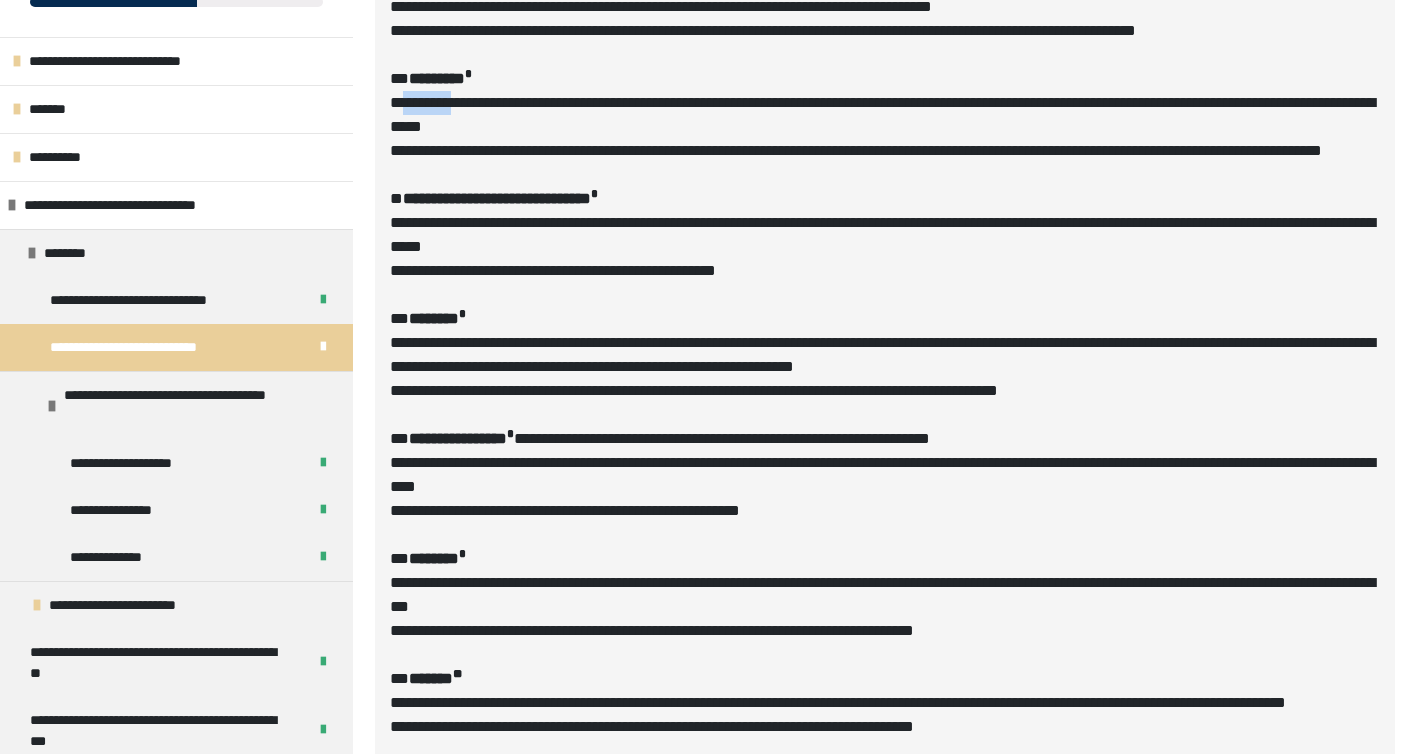 click on "**********" at bounding box center (882, 282) 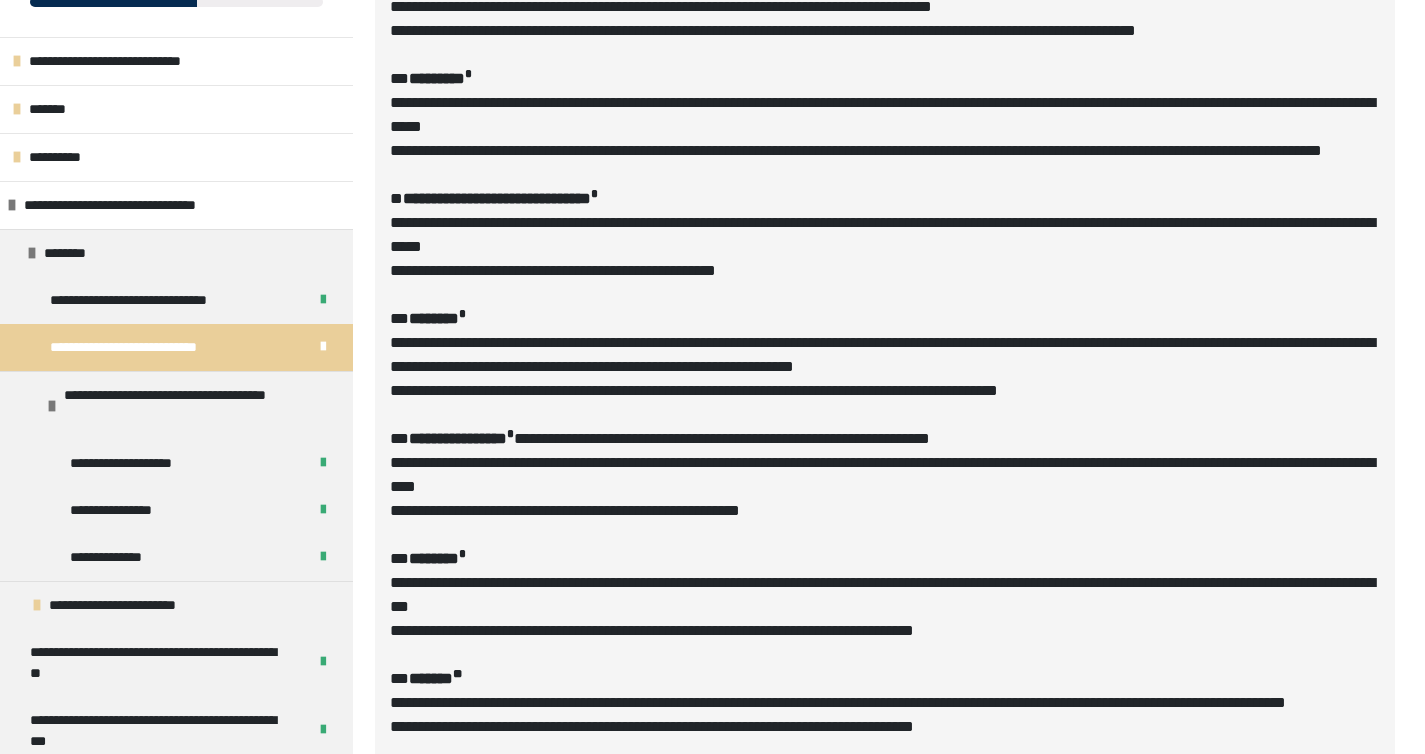 click on "**********" at bounding box center (882, 282) 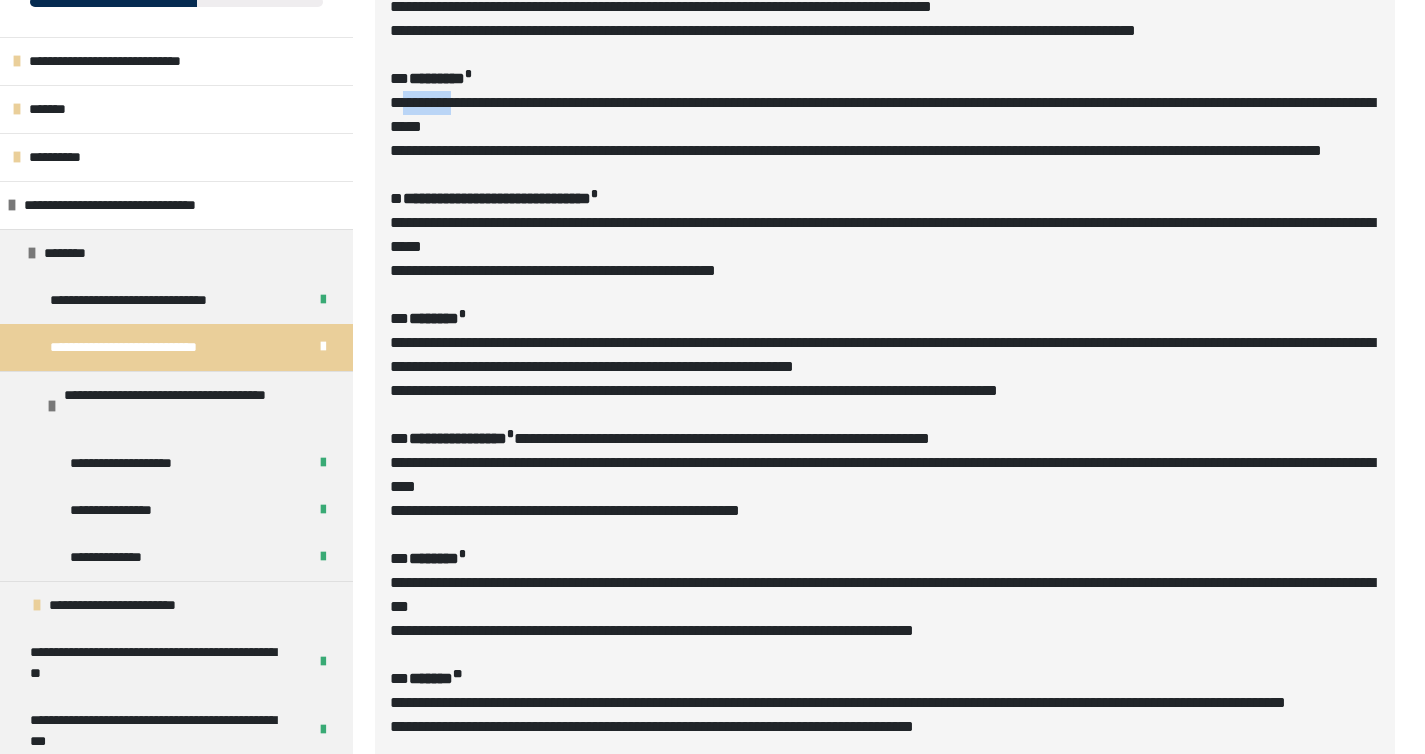 click on "**********" at bounding box center [882, 282] 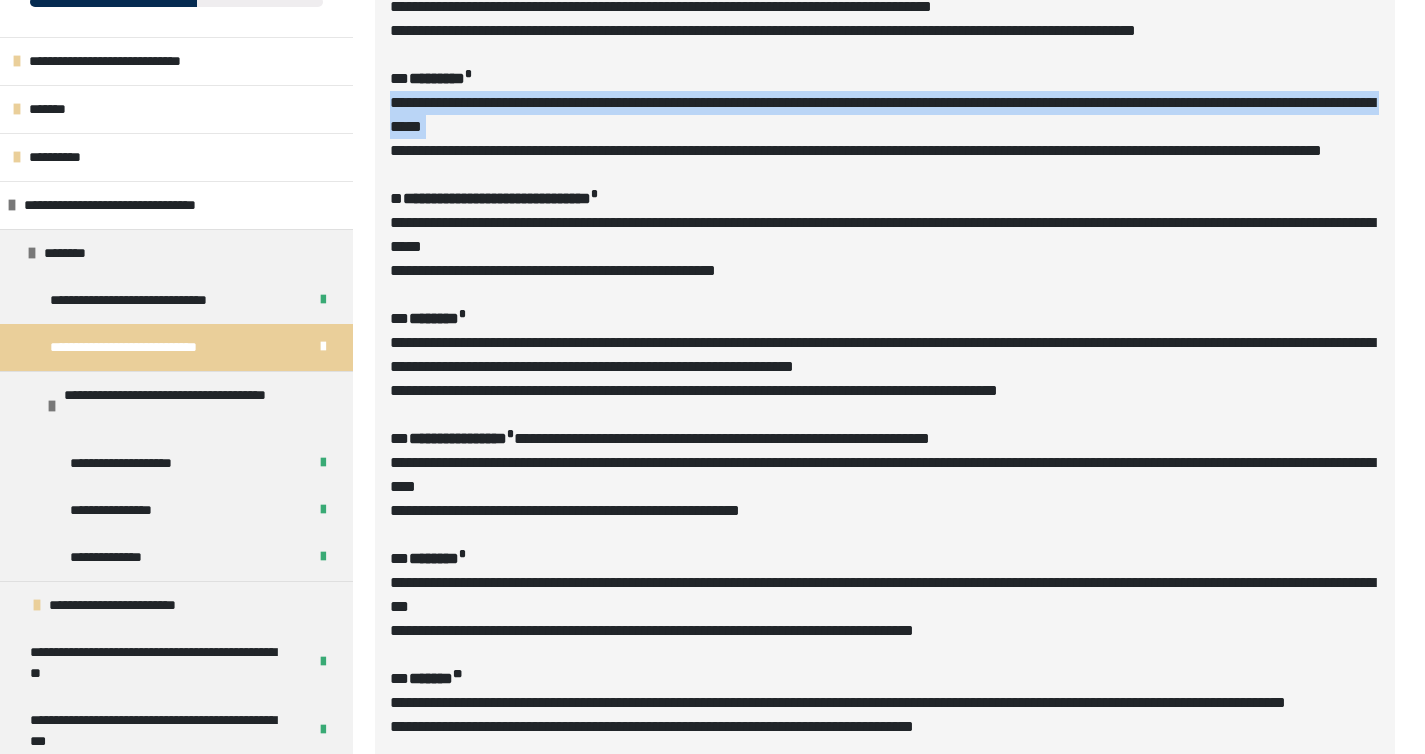 click on "**********" at bounding box center (882, 282) 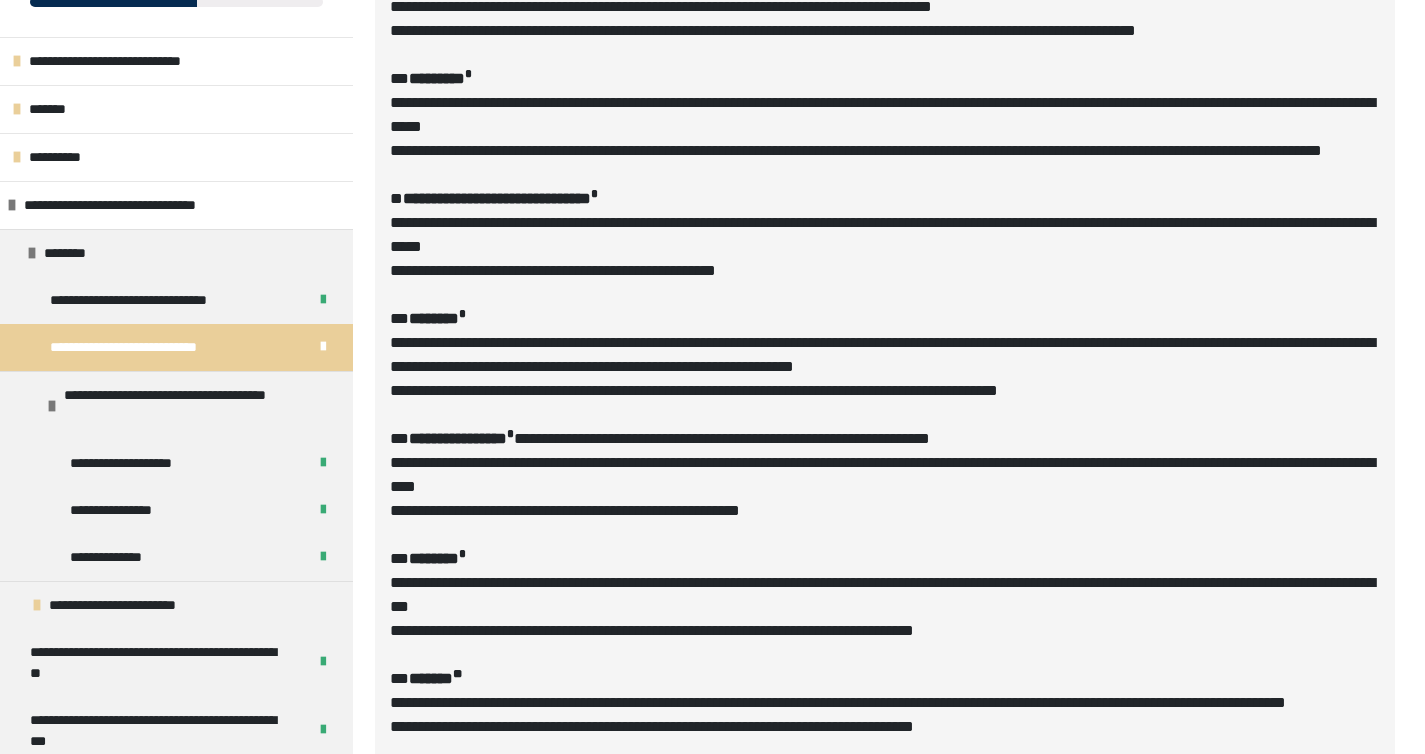 click on "**********" at bounding box center (882, 282) 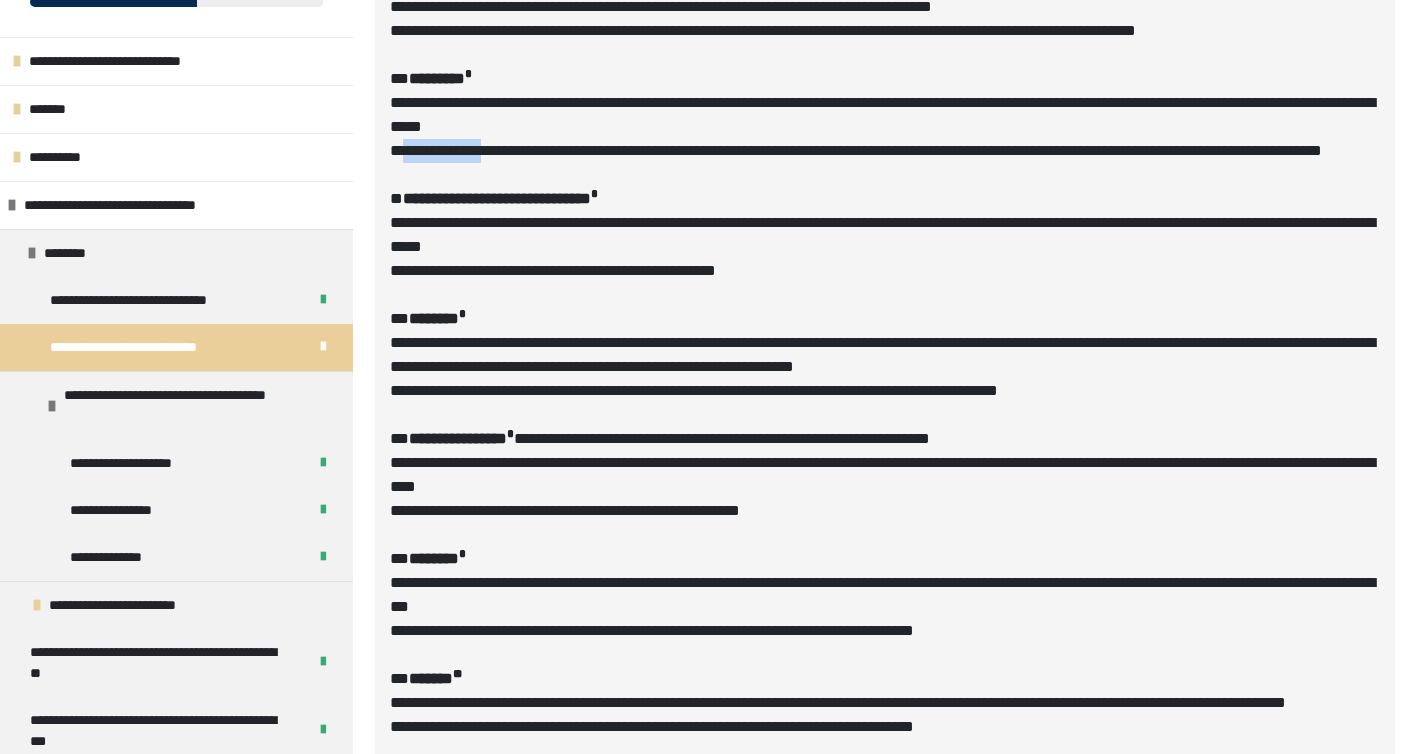click on "**********" at bounding box center [882, 282] 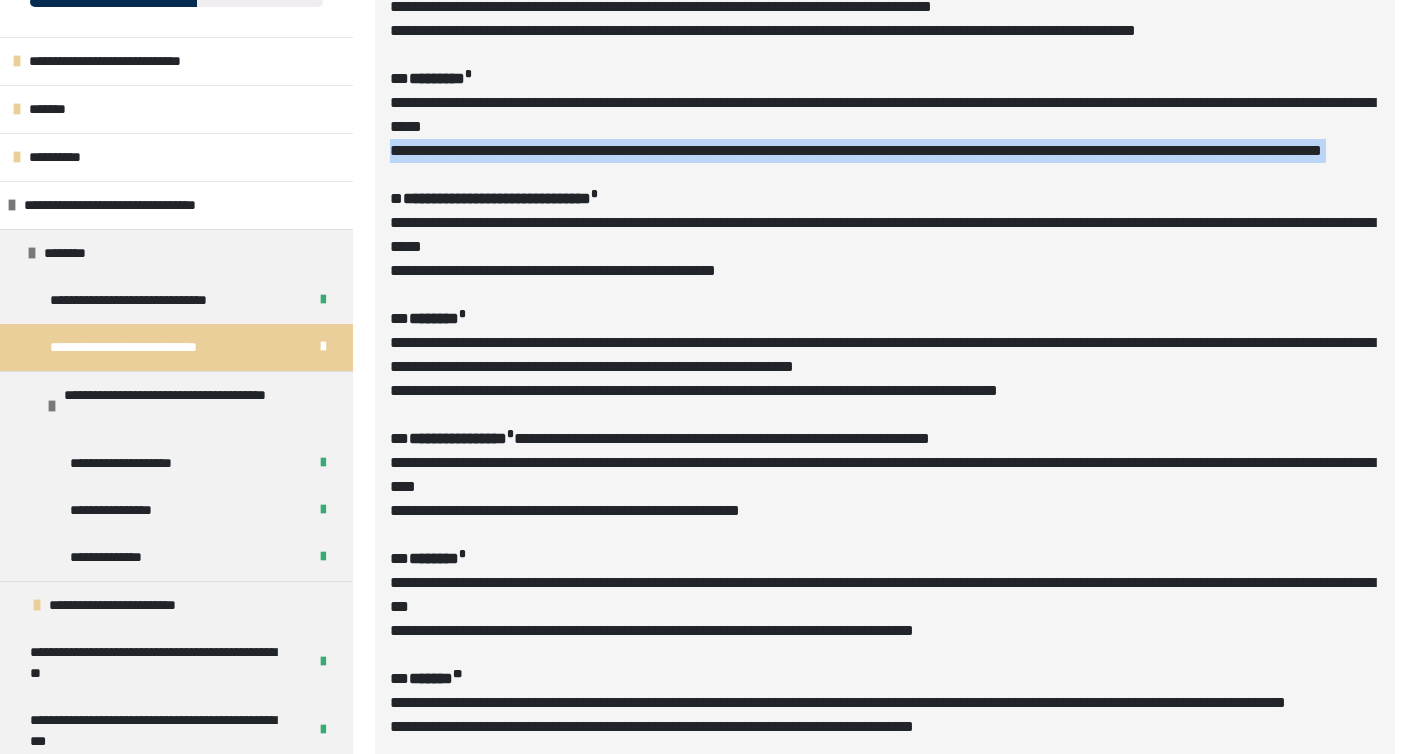 click on "**********" at bounding box center [882, 282] 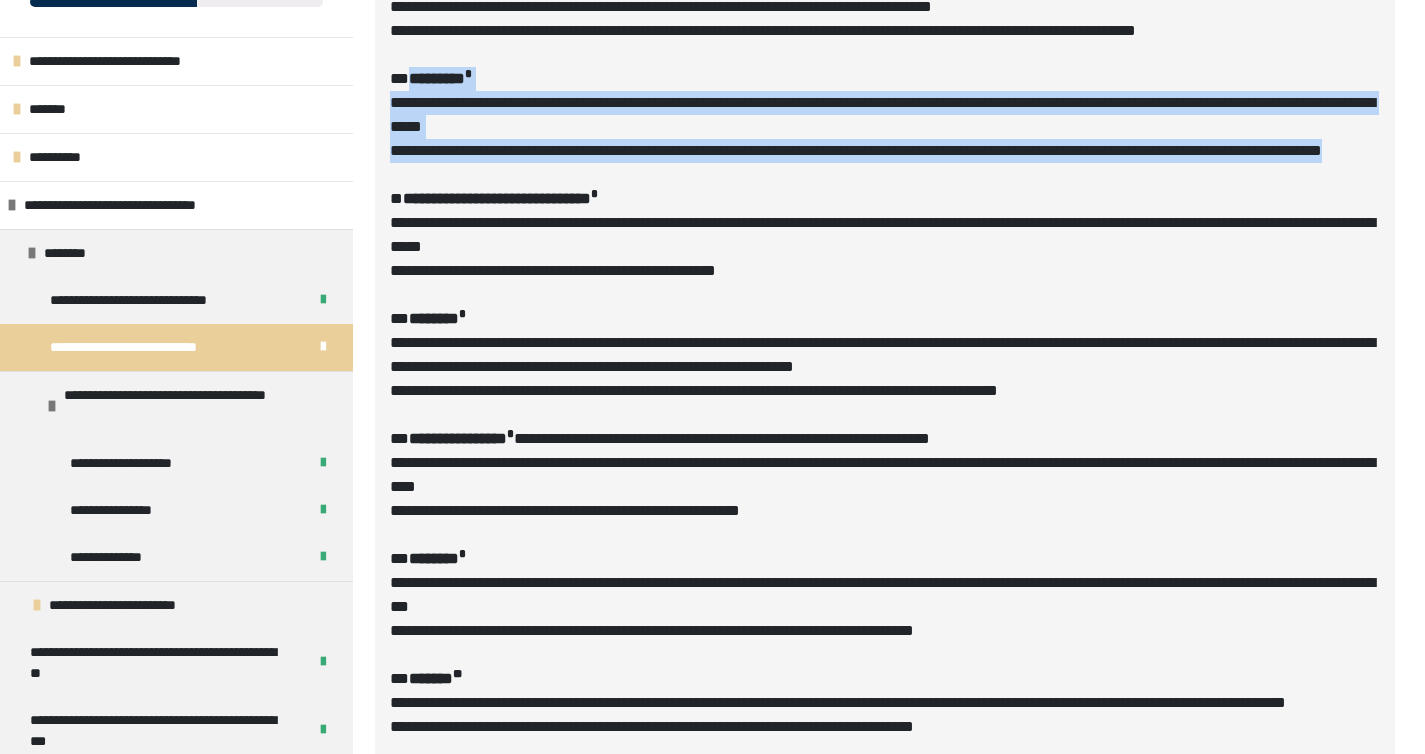 drag, startPoint x: 614, startPoint y: 386, endPoint x: 410, endPoint y: 297, distance: 222.56909 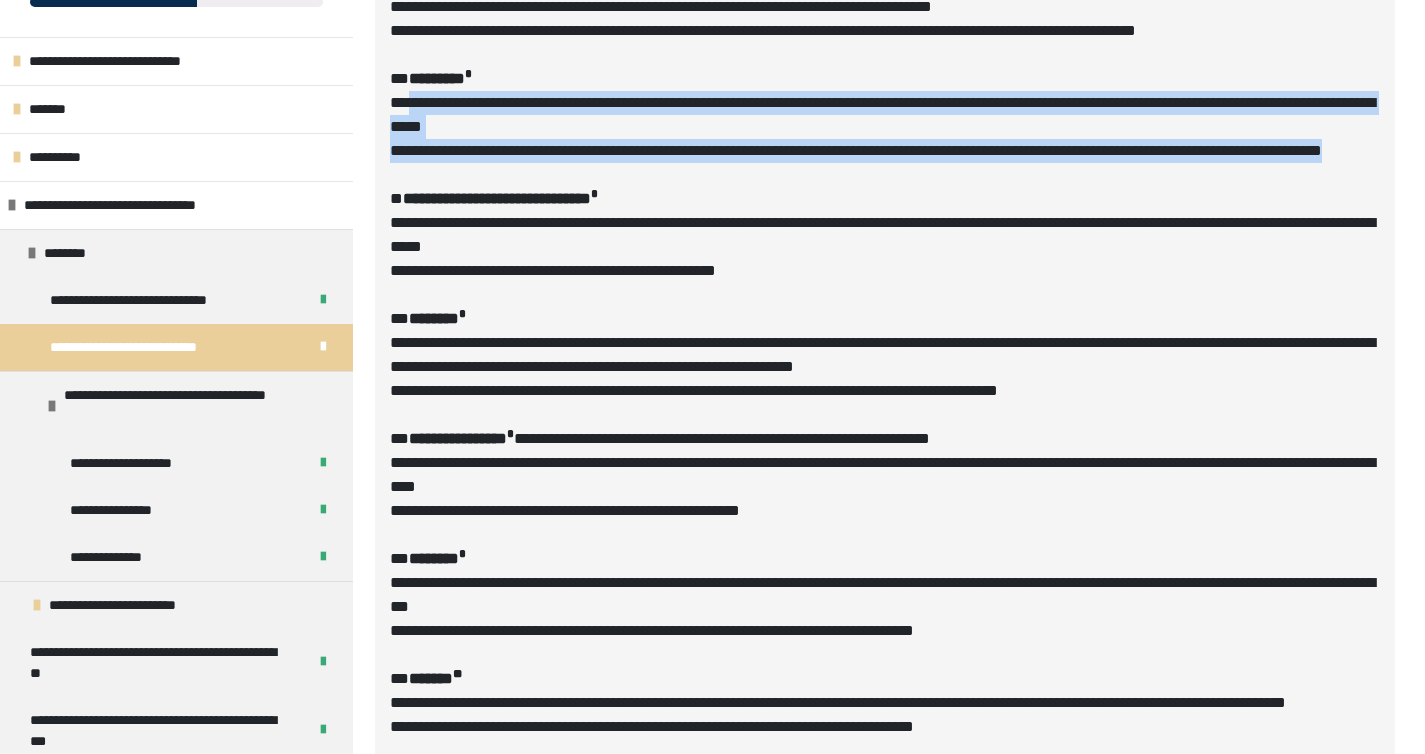 drag, startPoint x: 611, startPoint y: 402, endPoint x: 421, endPoint y: 331, distance: 202.83244 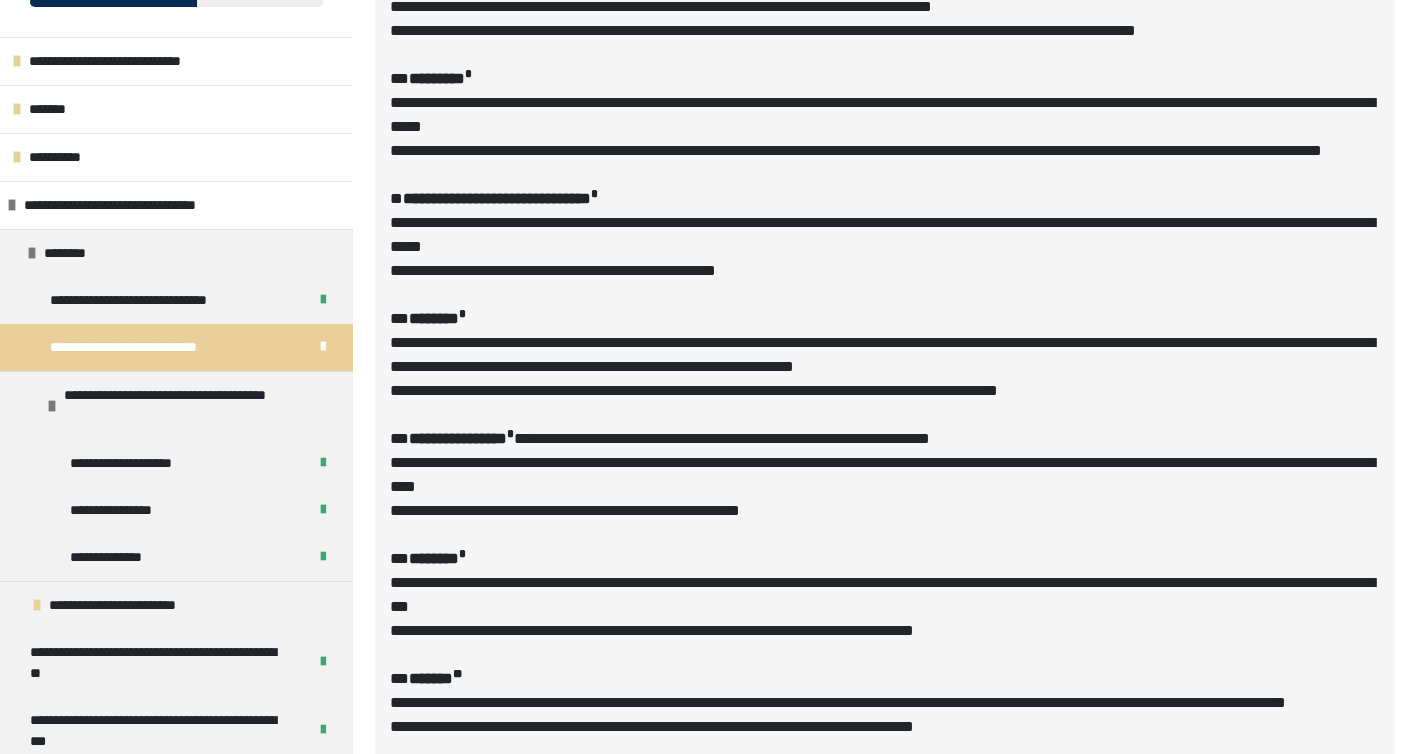 click on "**********" at bounding box center (885, 271) 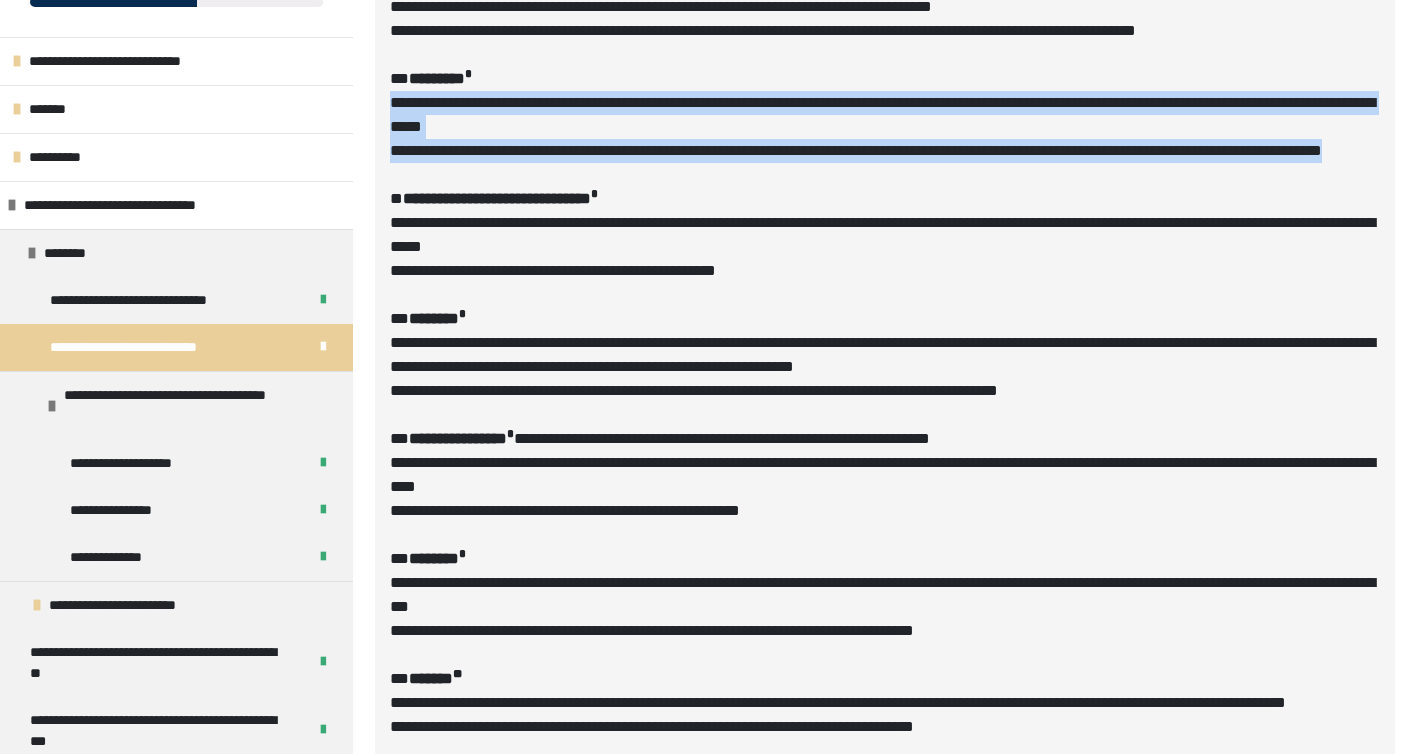 drag, startPoint x: 608, startPoint y: 397, endPoint x: 402, endPoint y: 326, distance: 217.89218 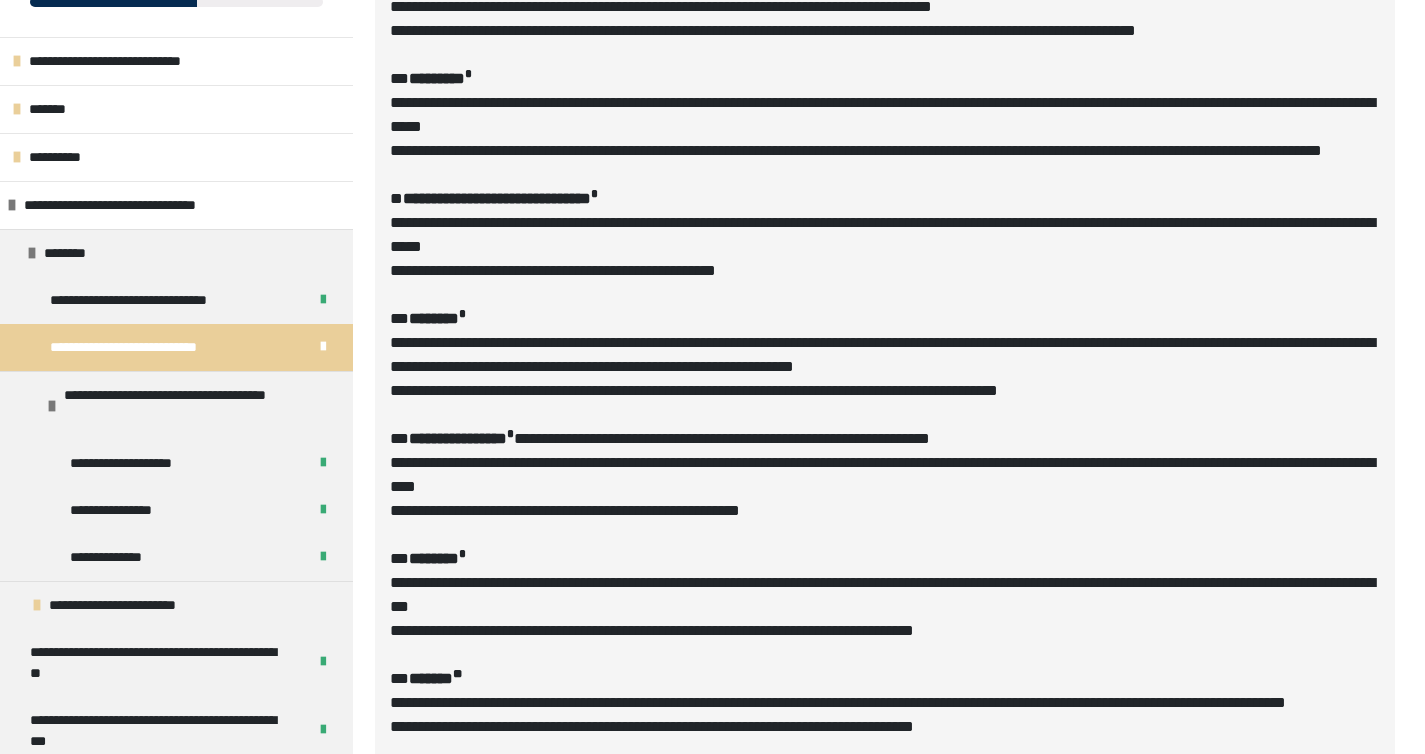 click on "**********" at bounding box center [882, 282] 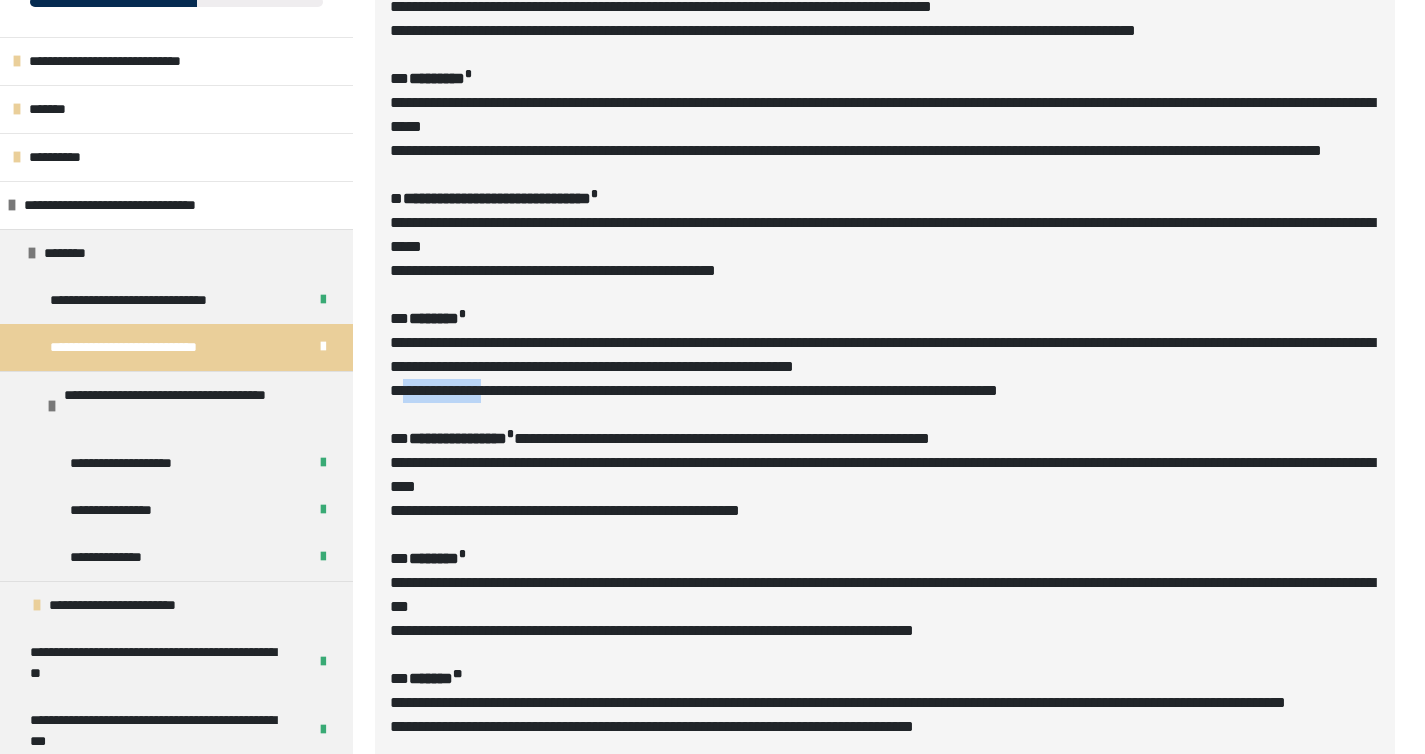 click on "**********" at bounding box center (882, 282) 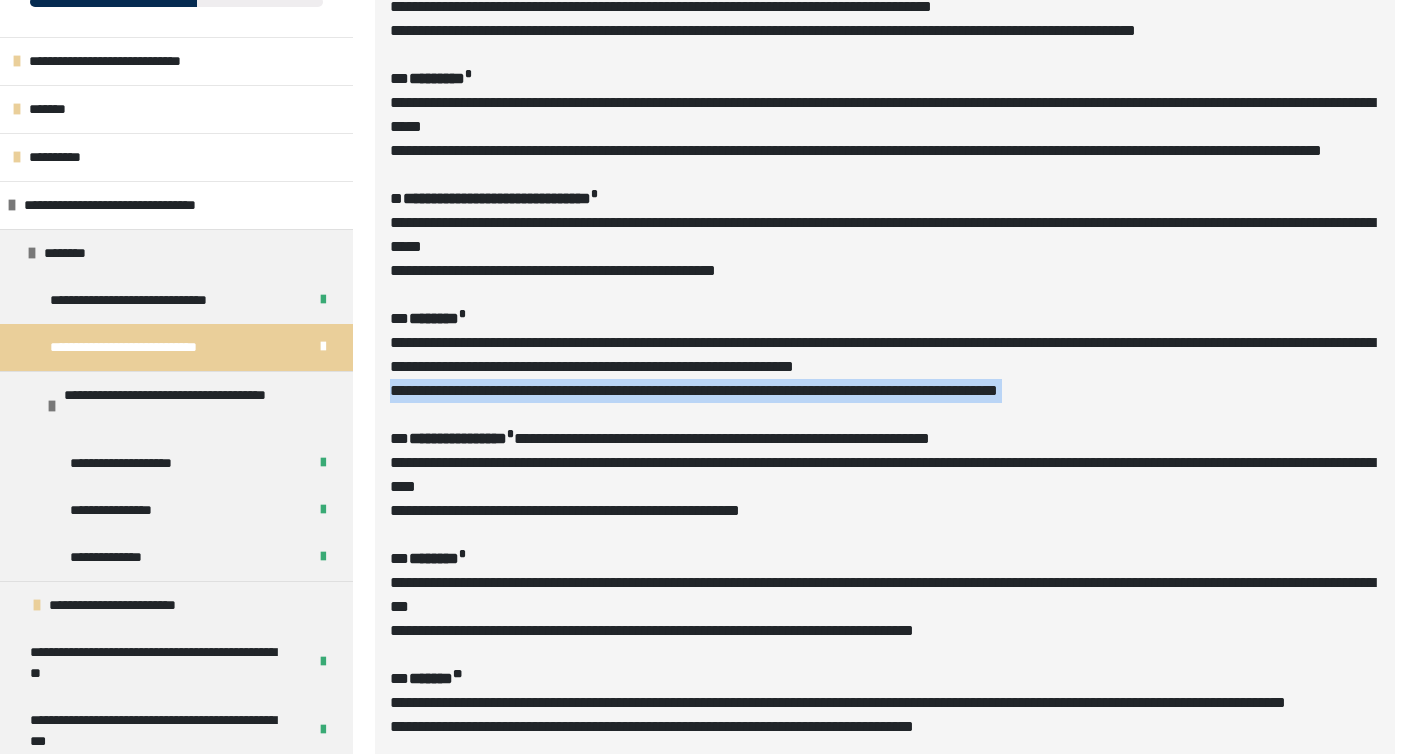 click on "**********" at bounding box center [882, 282] 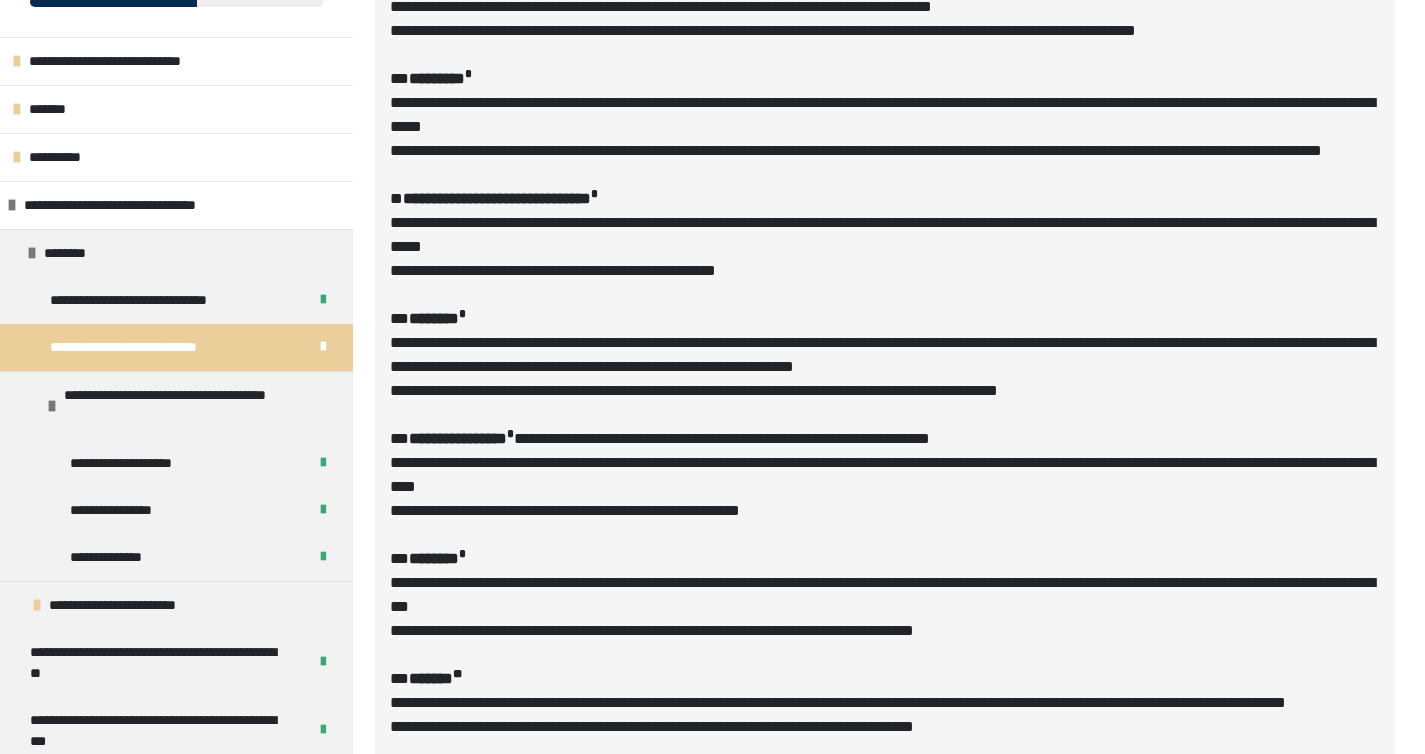 click on "**********" at bounding box center [882, 282] 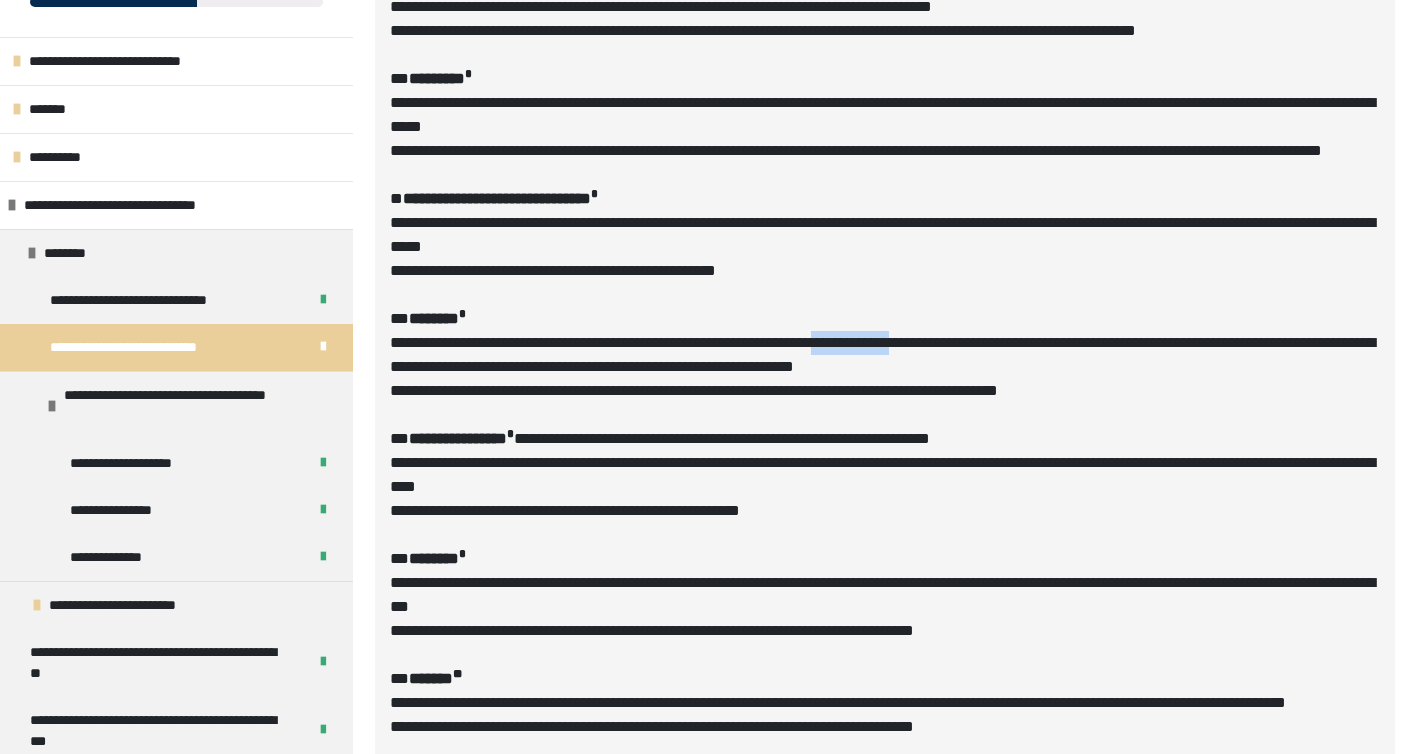 click on "**********" at bounding box center [882, 282] 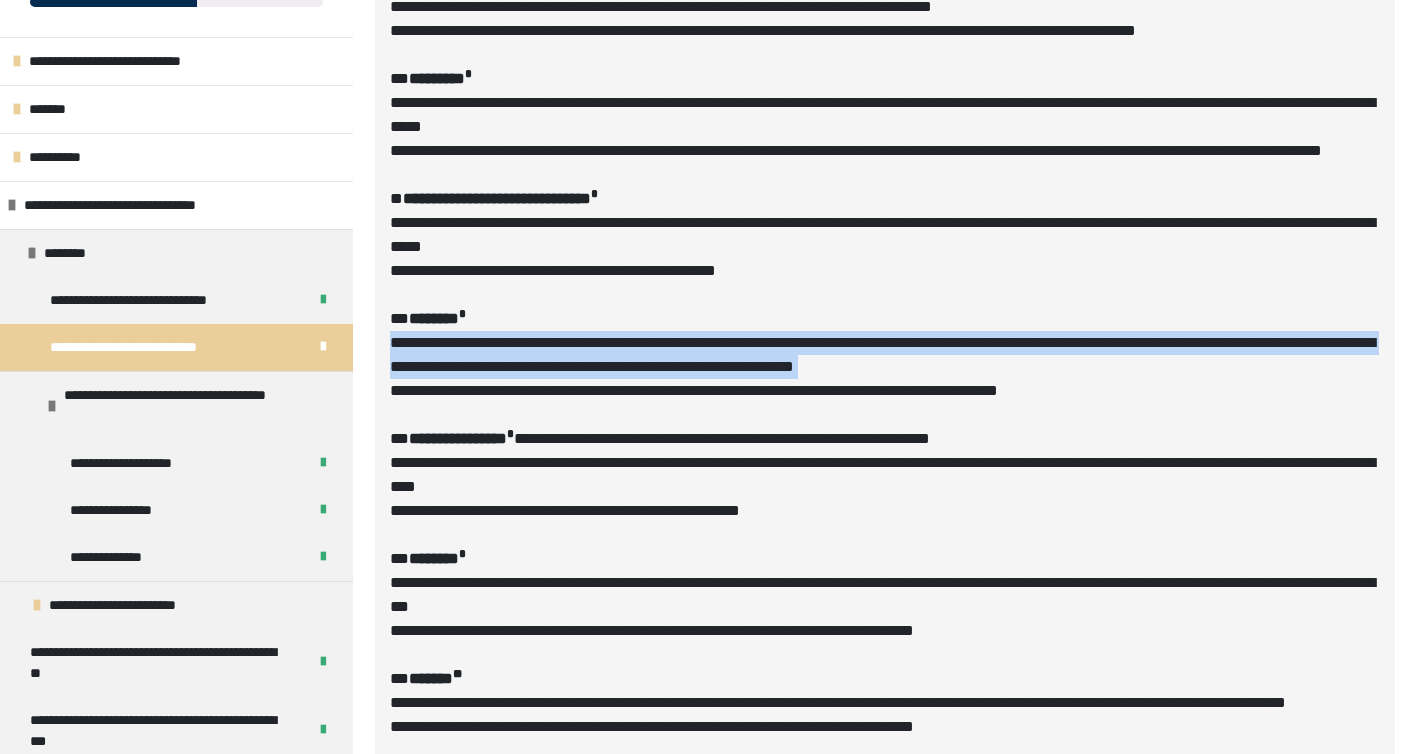 click on "**********" at bounding box center (882, 282) 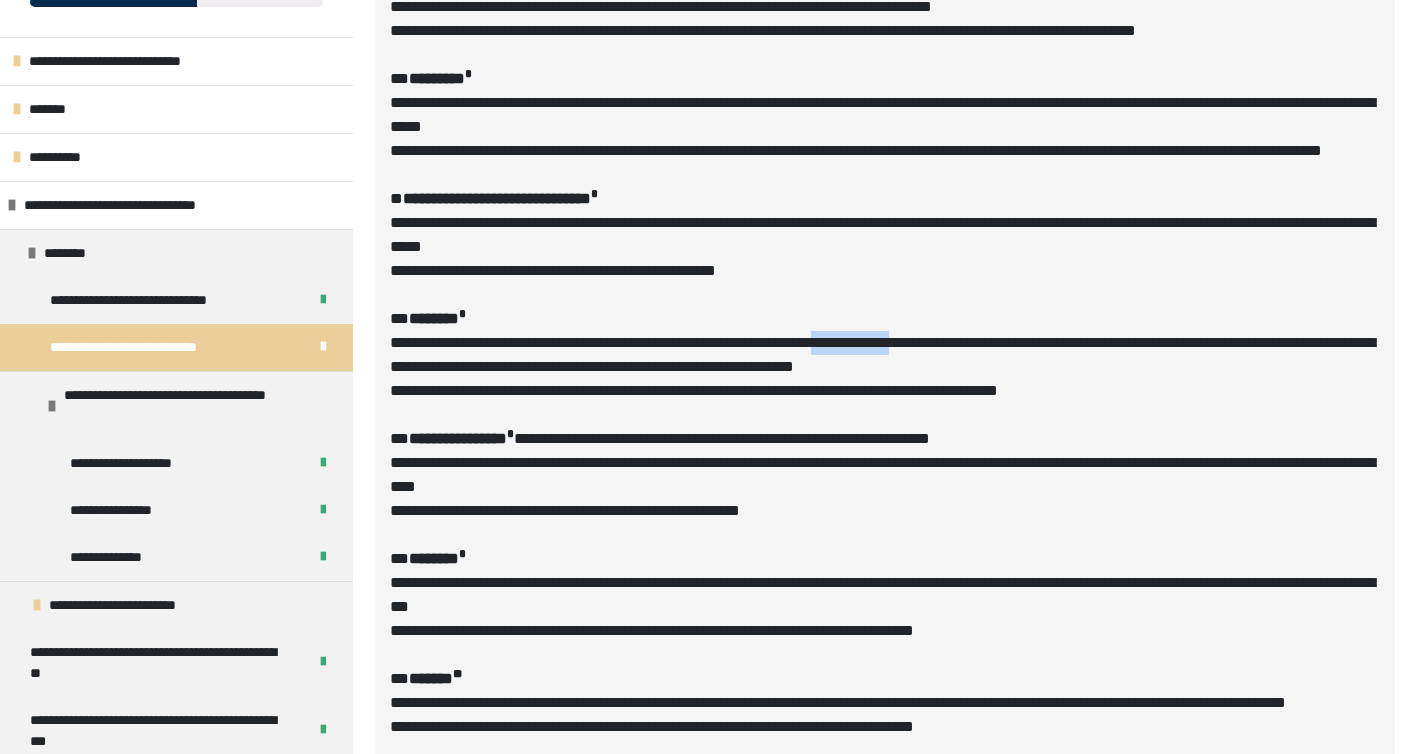 click on "**********" at bounding box center [882, 282] 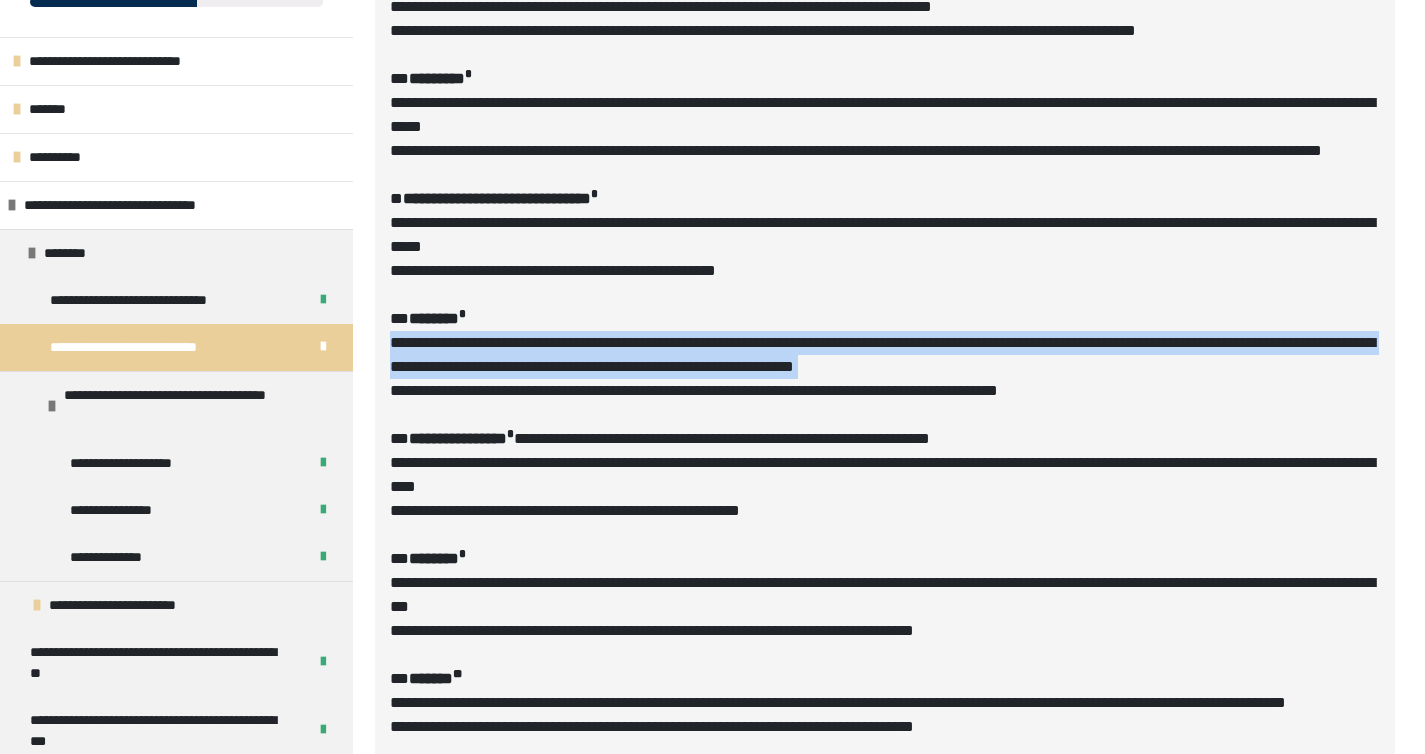 click on "**********" at bounding box center (882, 282) 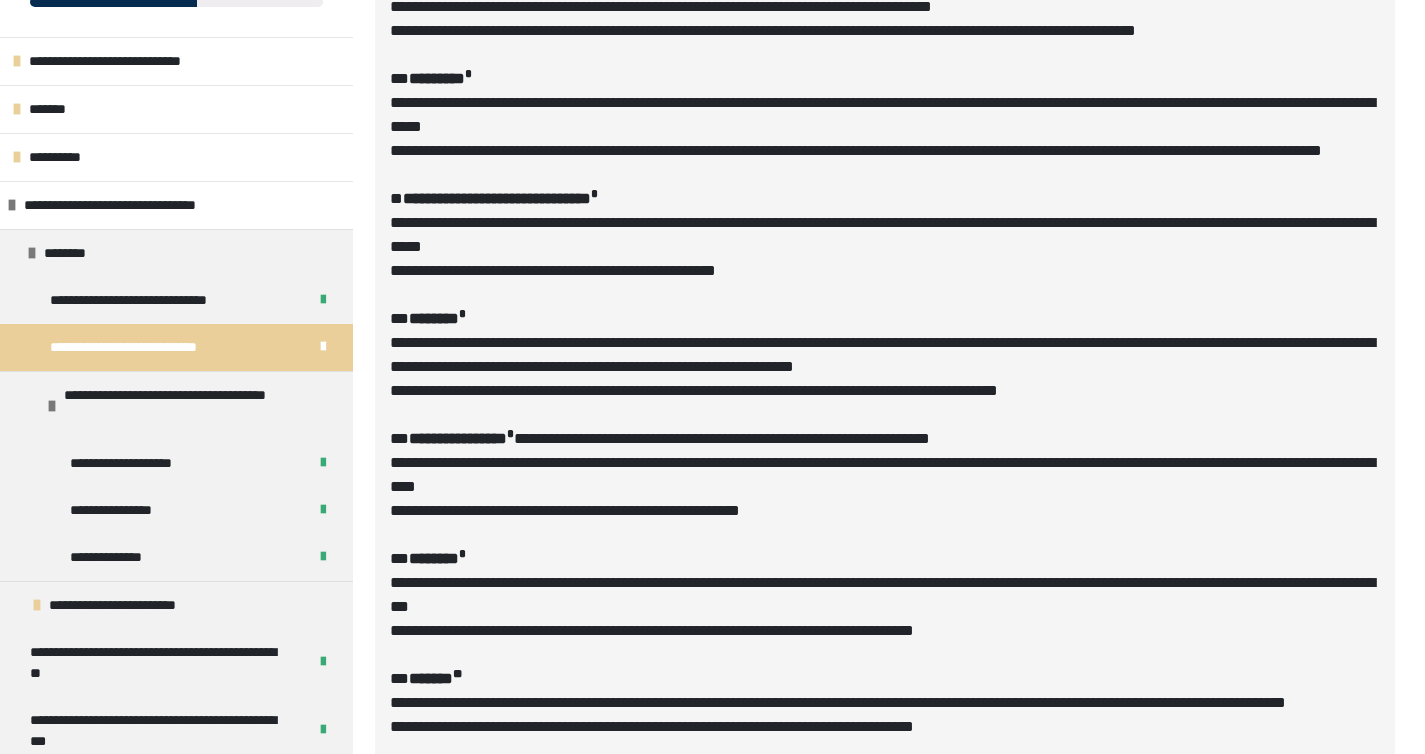 click on "**********" at bounding box center [882, 282] 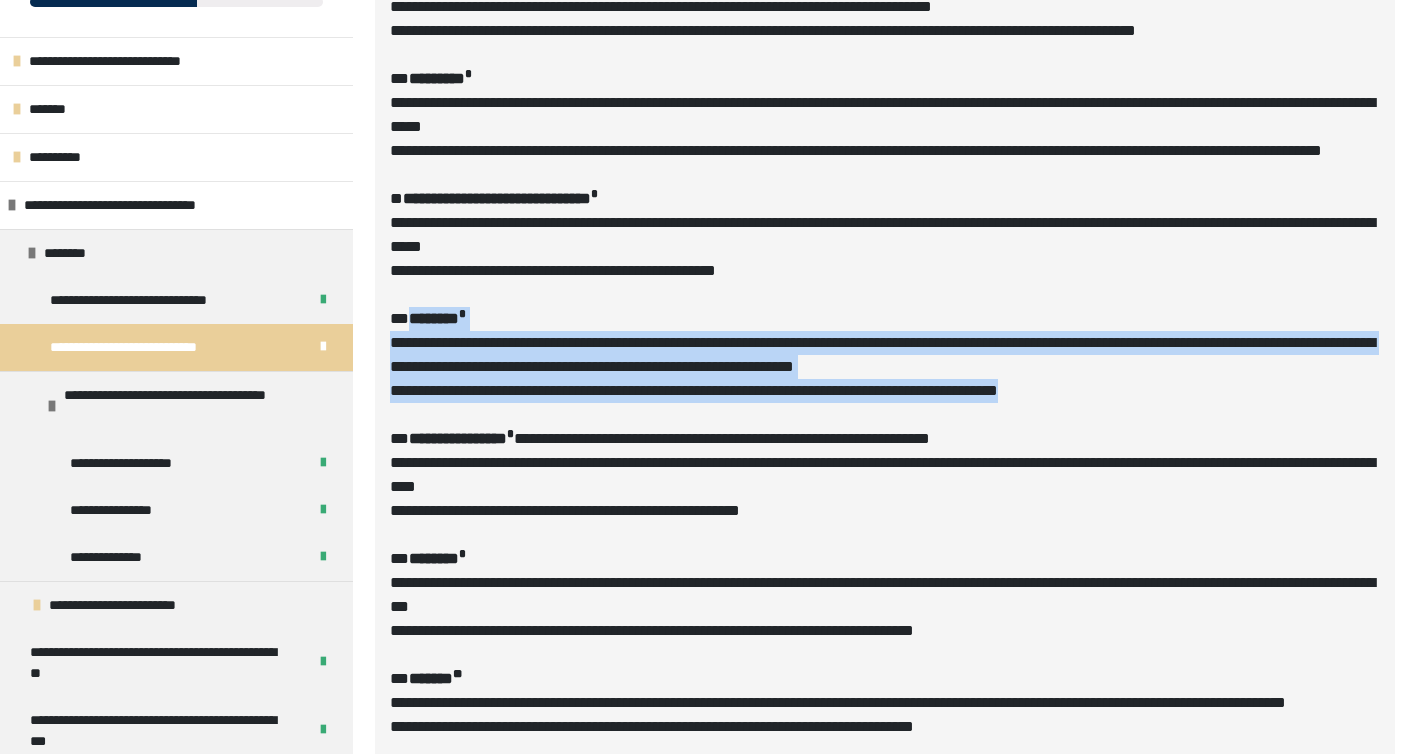 drag, startPoint x: 1189, startPoint y: 639, endPoint x: 410, endPoint y: 562, distance: 782.79626 